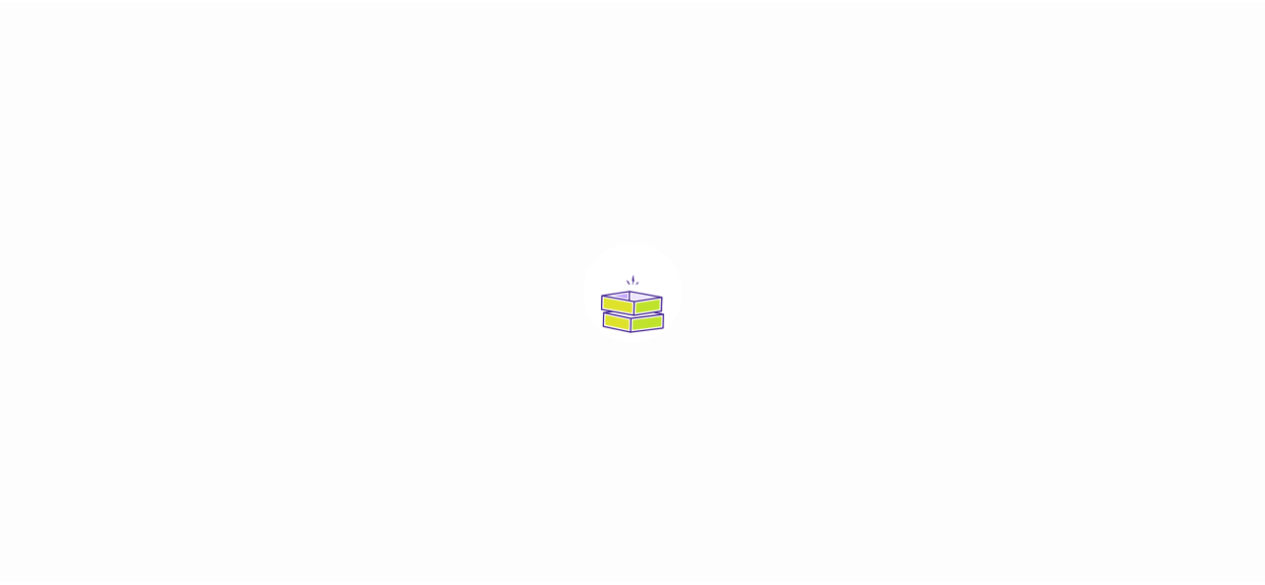 scroll, scrollTop: 0, scrollLeft: 0, axis: both 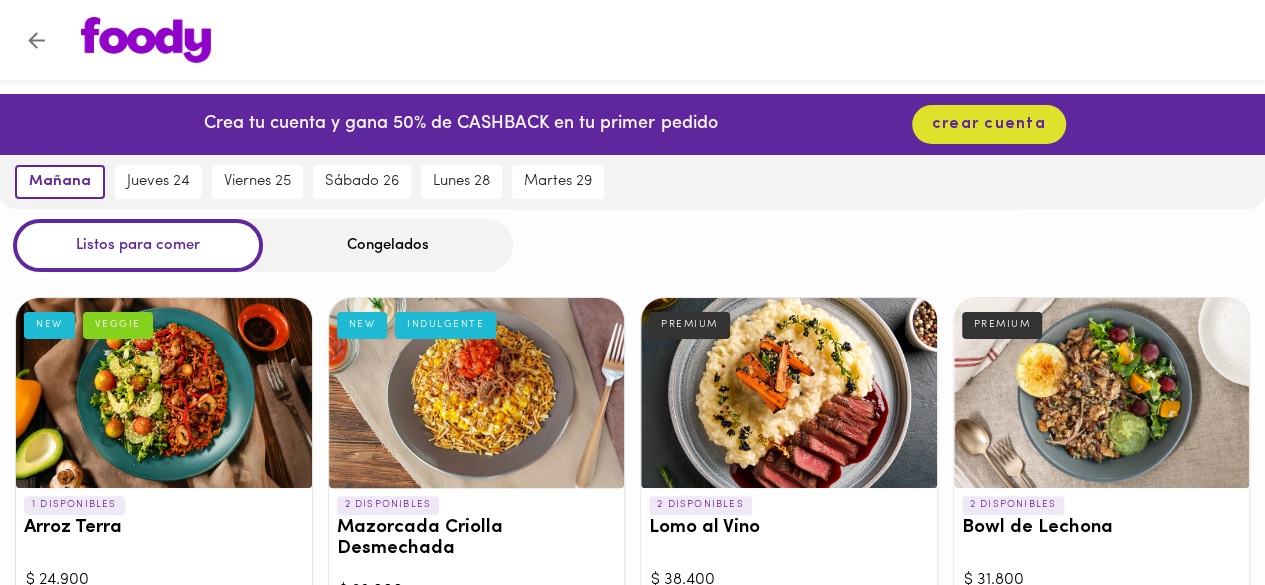 drag, startPoint x: 1279, startPoint y: 12, endPoint x: 758, endPoint y: 251, distance: 573.2033 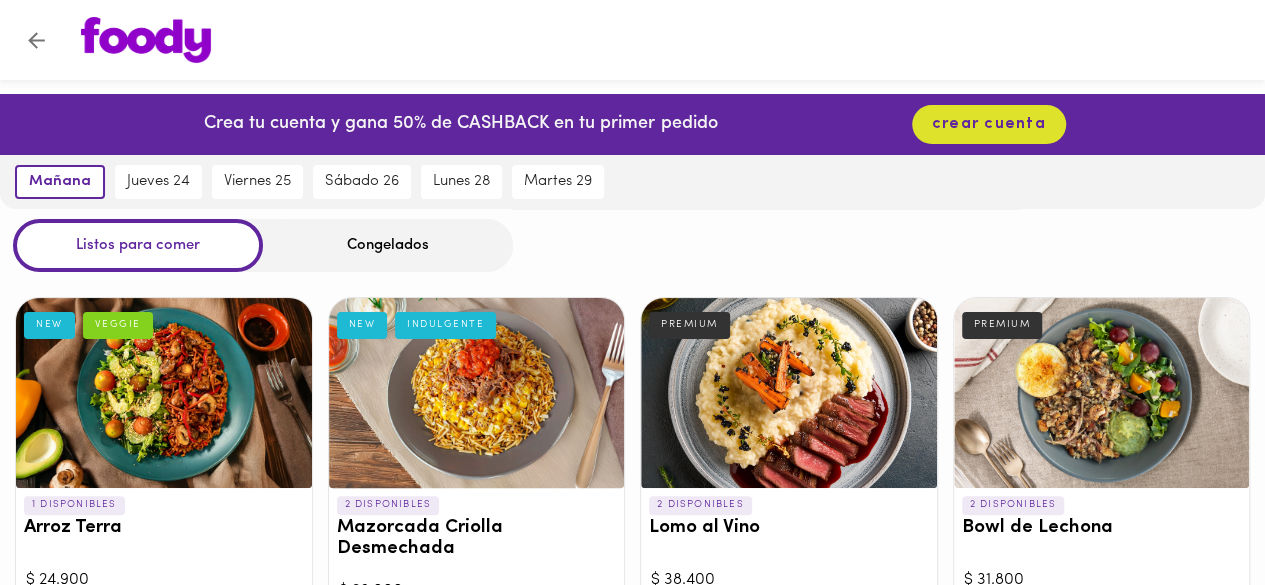 click on "Congelados" at bounding box center [388, 245] 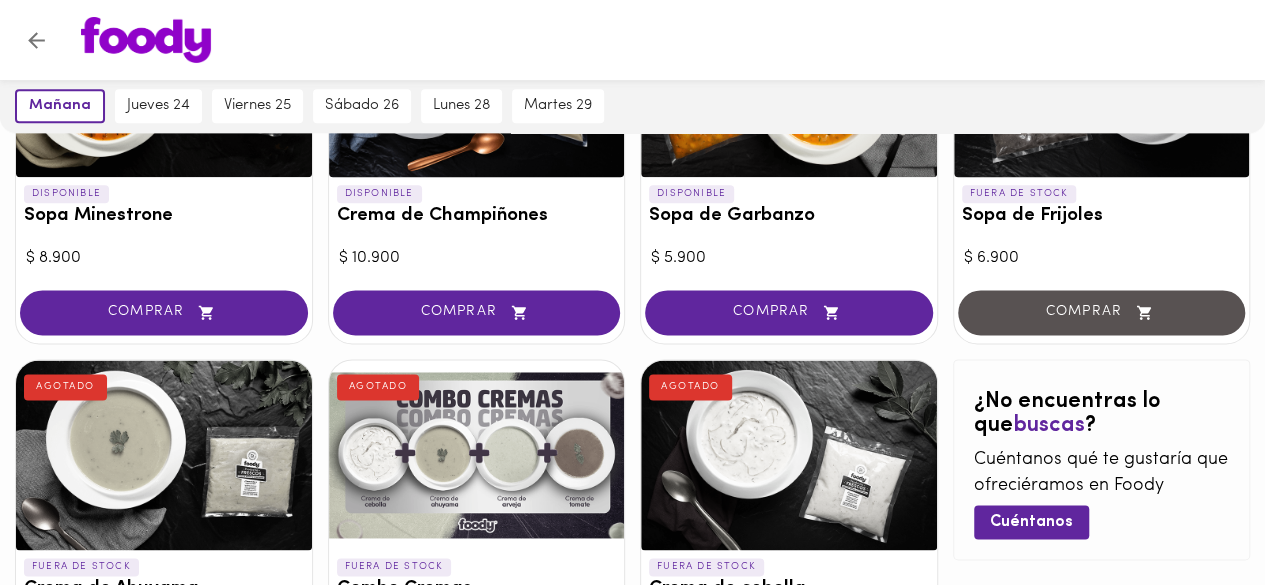 scroll, scrollTop: 1148, scrollLeft: 0, axis: vertical 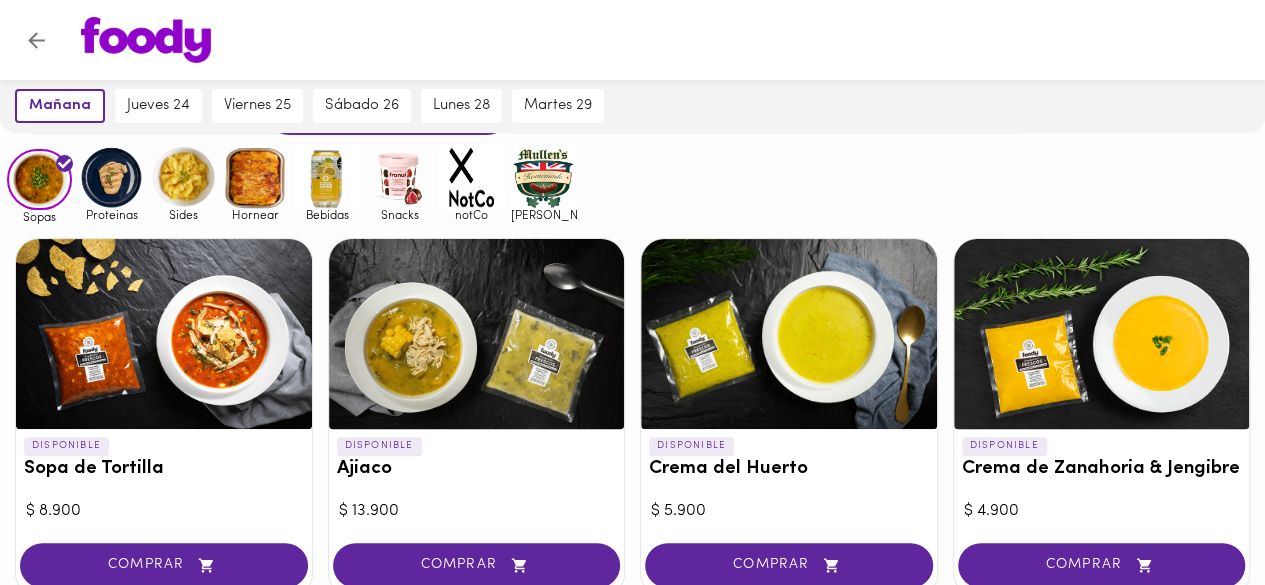 click at bounding box center [111, 177] 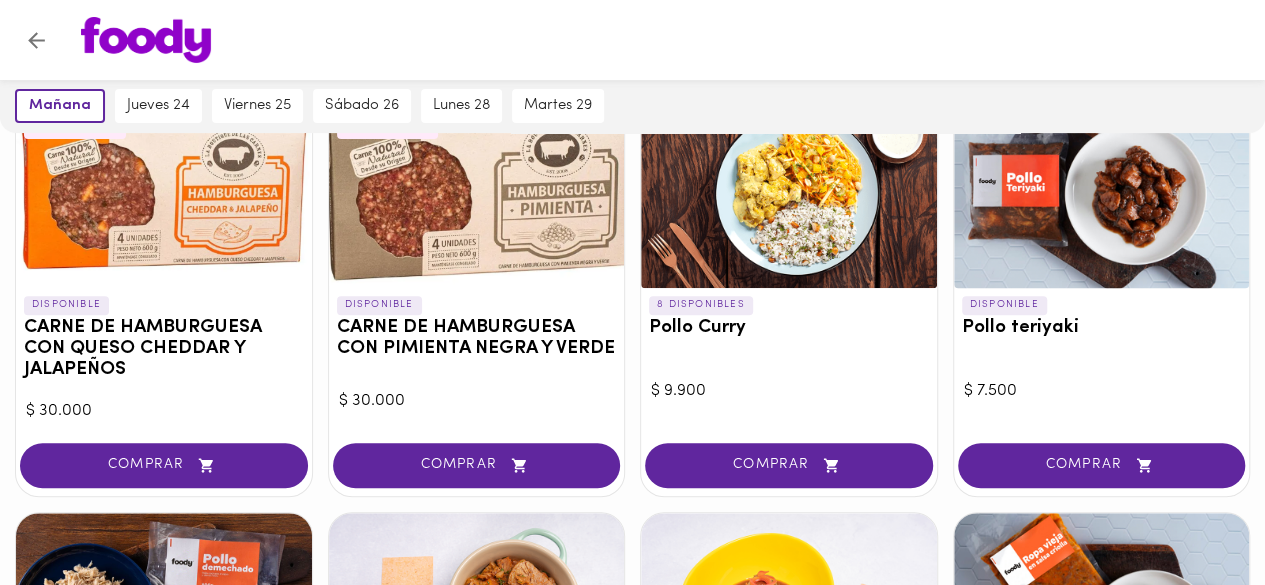 scroll, scrollTop: 280, scrollLeft: 0, axis: vertical 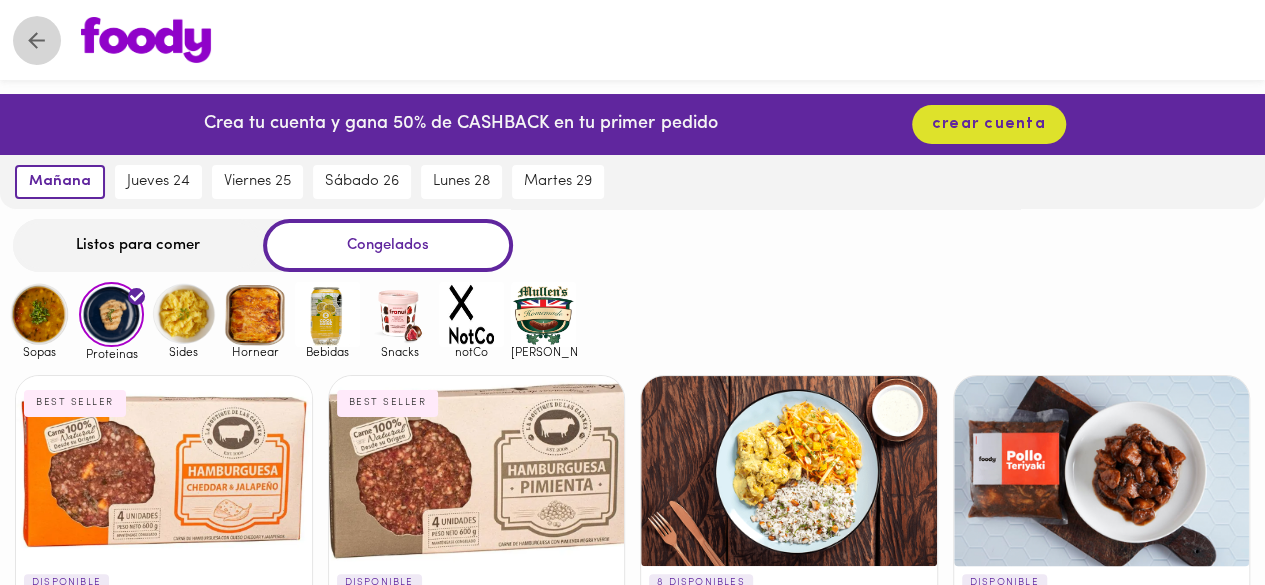 click 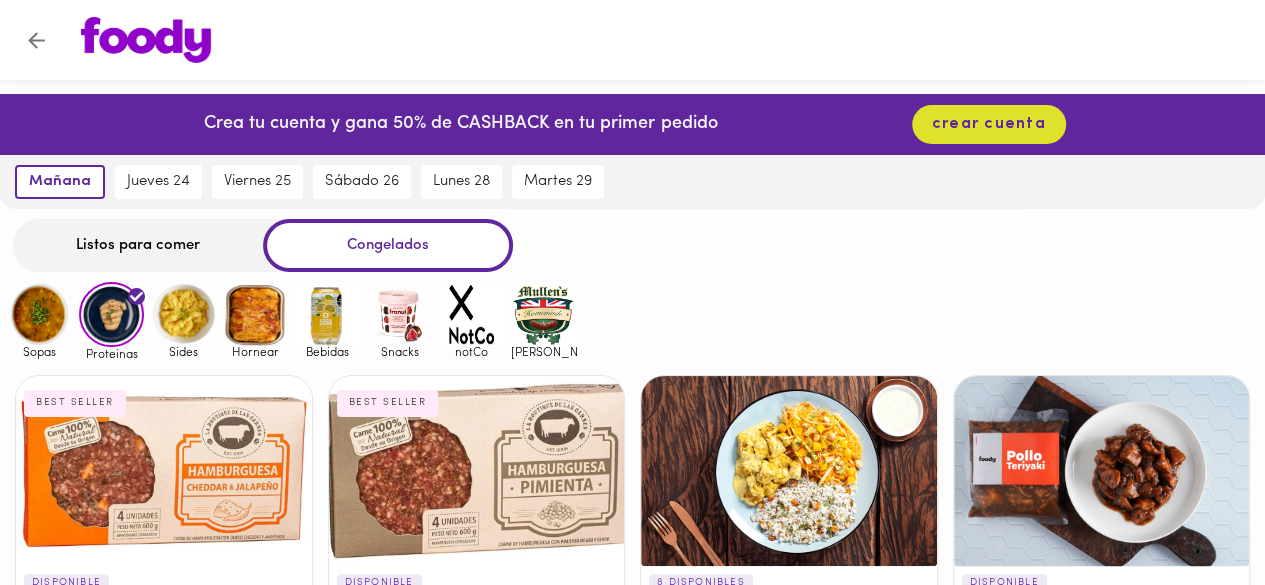 click 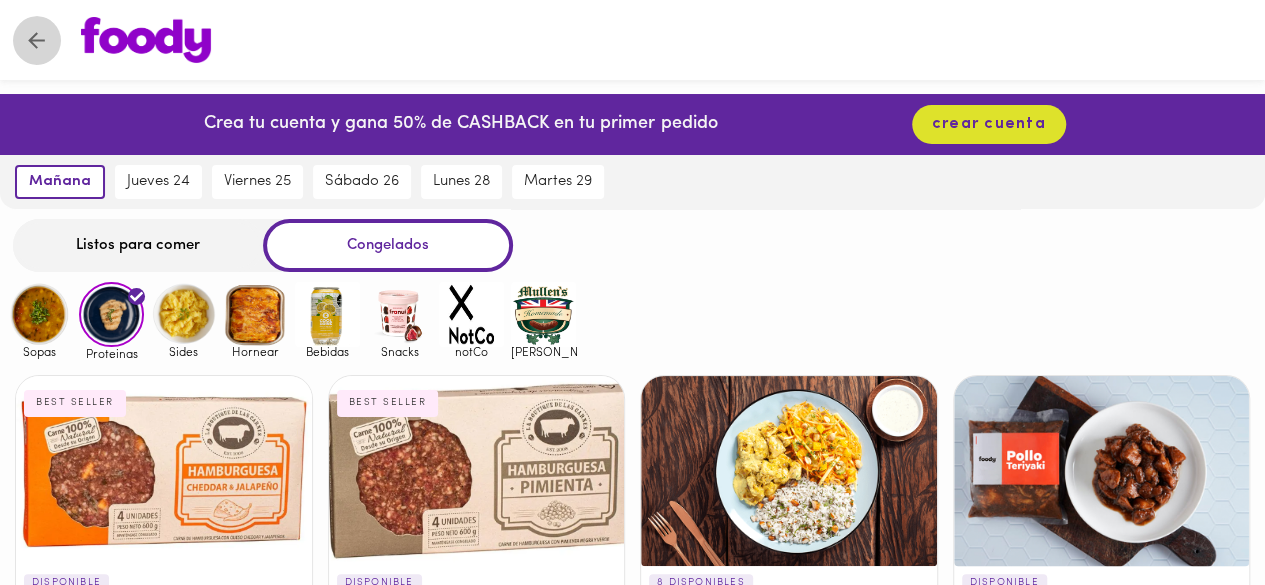 click 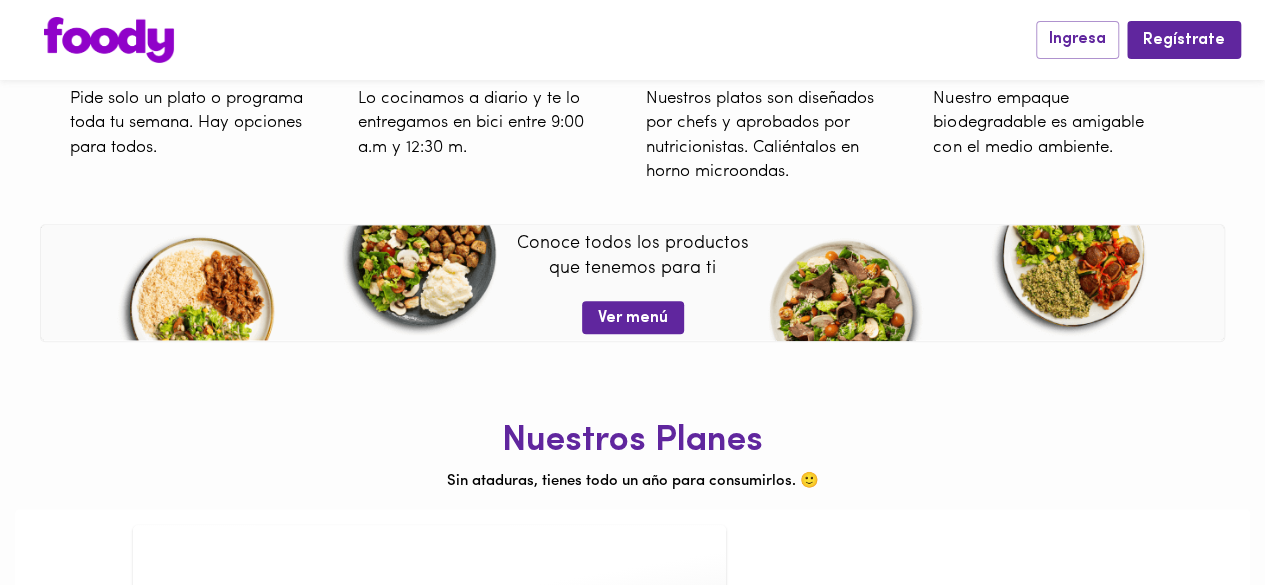 scroll, scrollTop: 836, scrollLeft: 0, axis: vertical 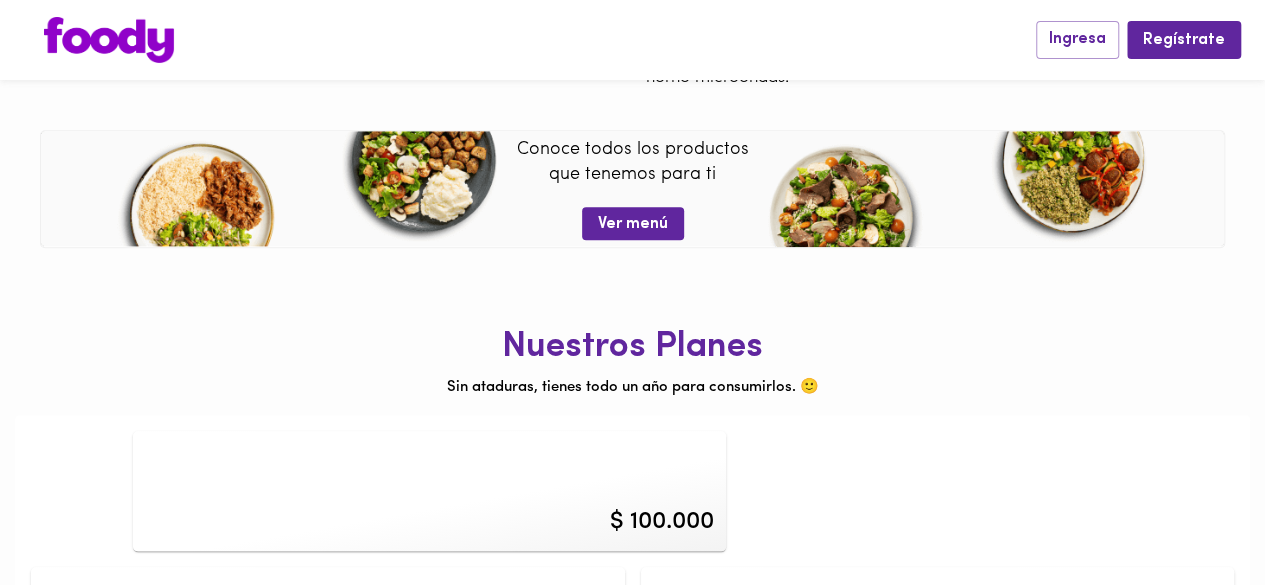 click on "$ 100.000" at bounding box center (662, 522) 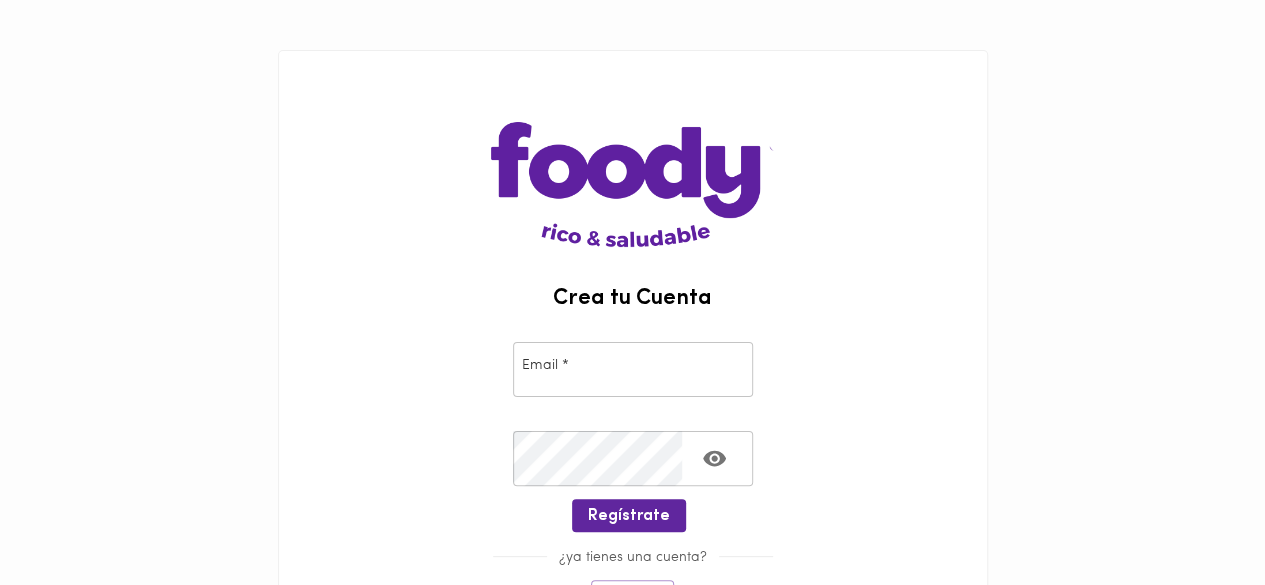 click at bounding box center (633, 369) 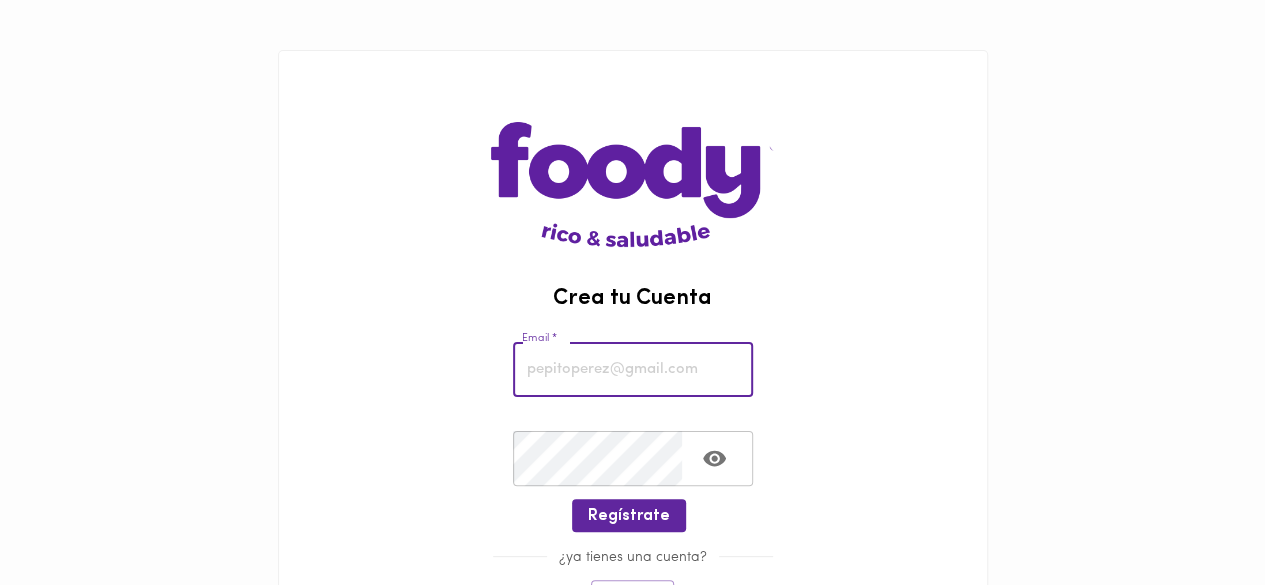 type on "[EMAIL_ADDRESS][DOMAIN_NAME]" 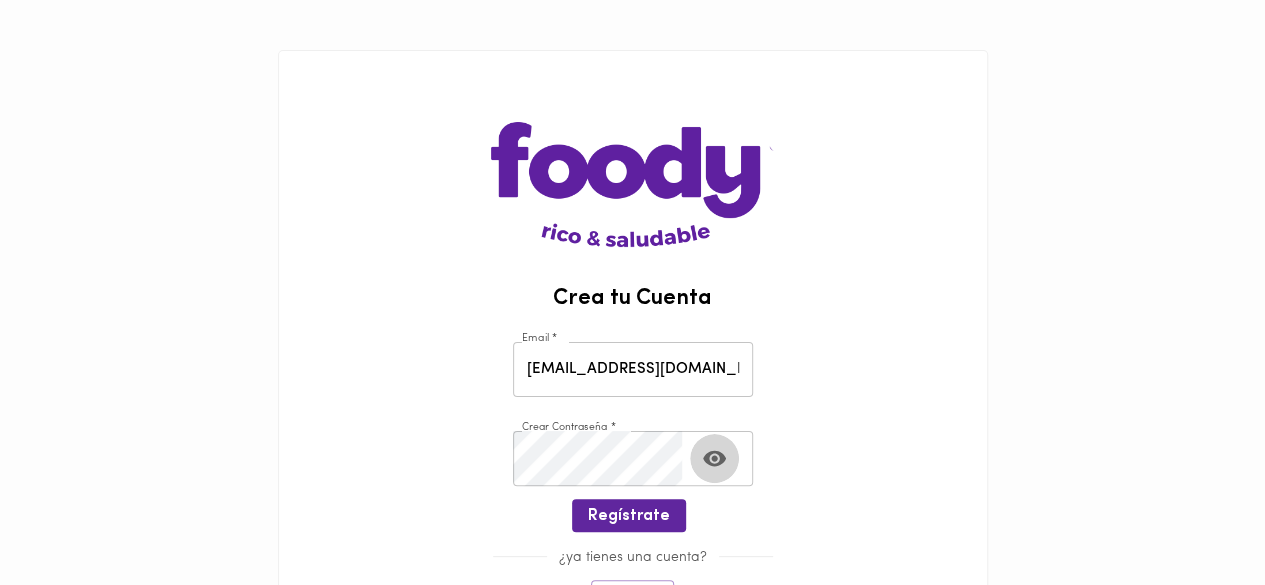 click at bounding box center (714, 458) 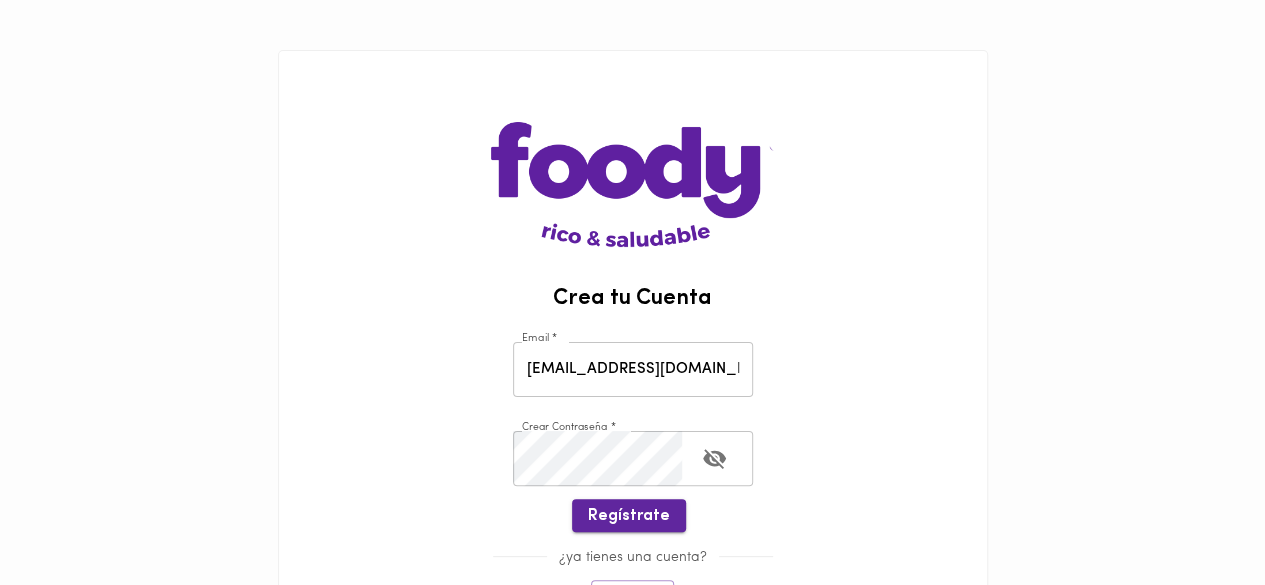 click on "Regístrate" at bounding box center [629, 516] 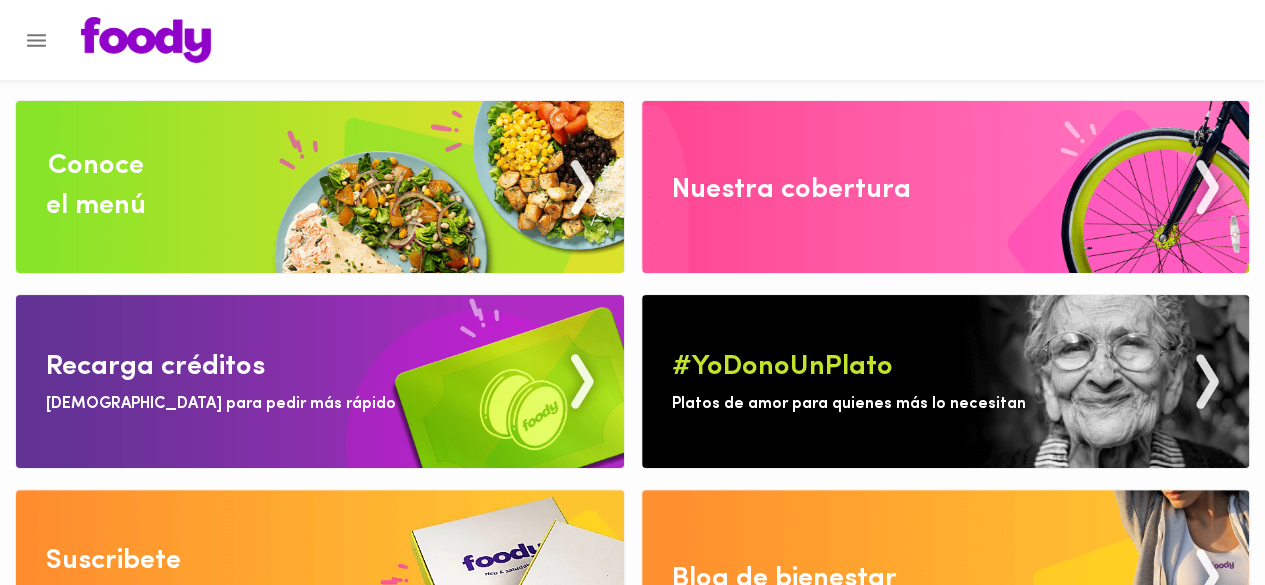 scroll, scrollTop: 84, scrollLeft: 0, axis: vertical 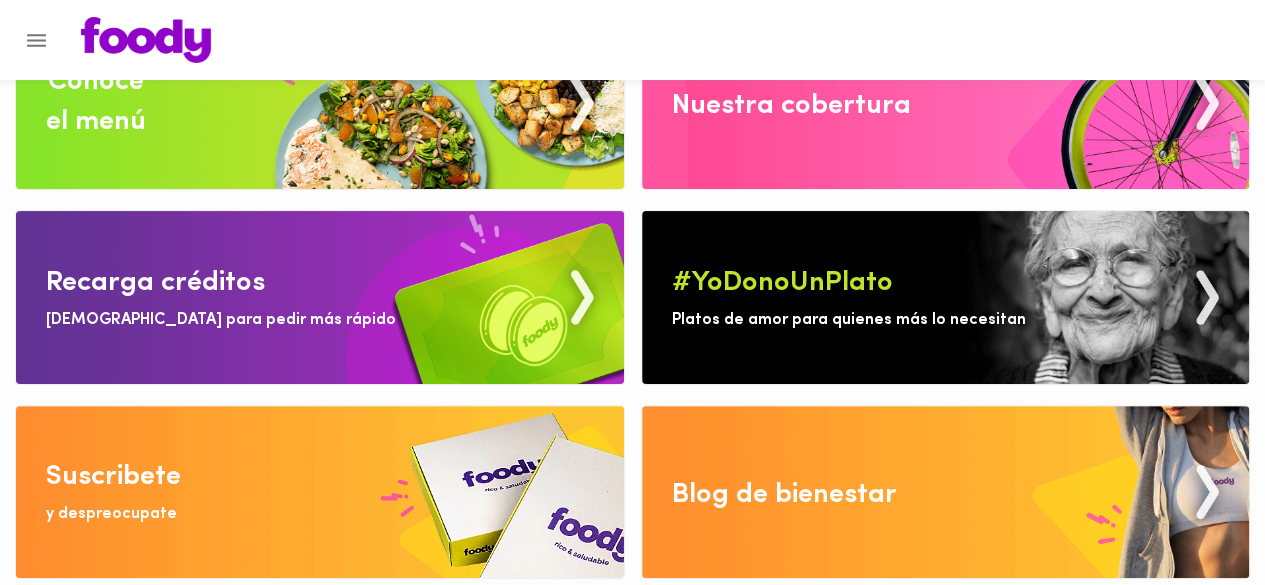 click at bounding box center (320, 492) 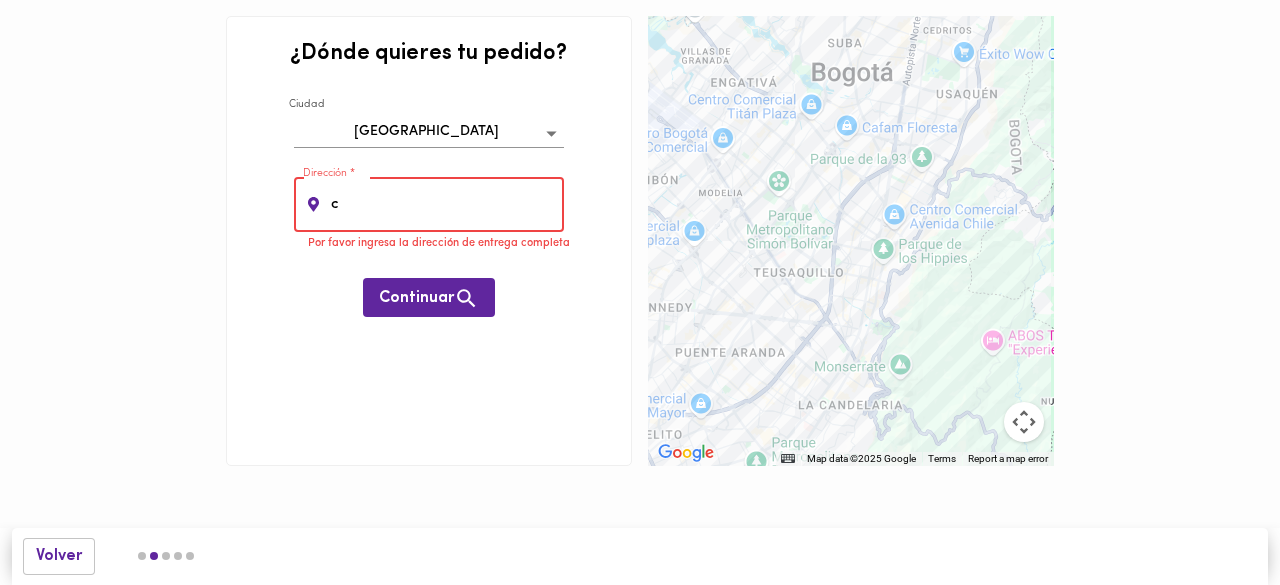 type on "[STREET_ADDRESS]" 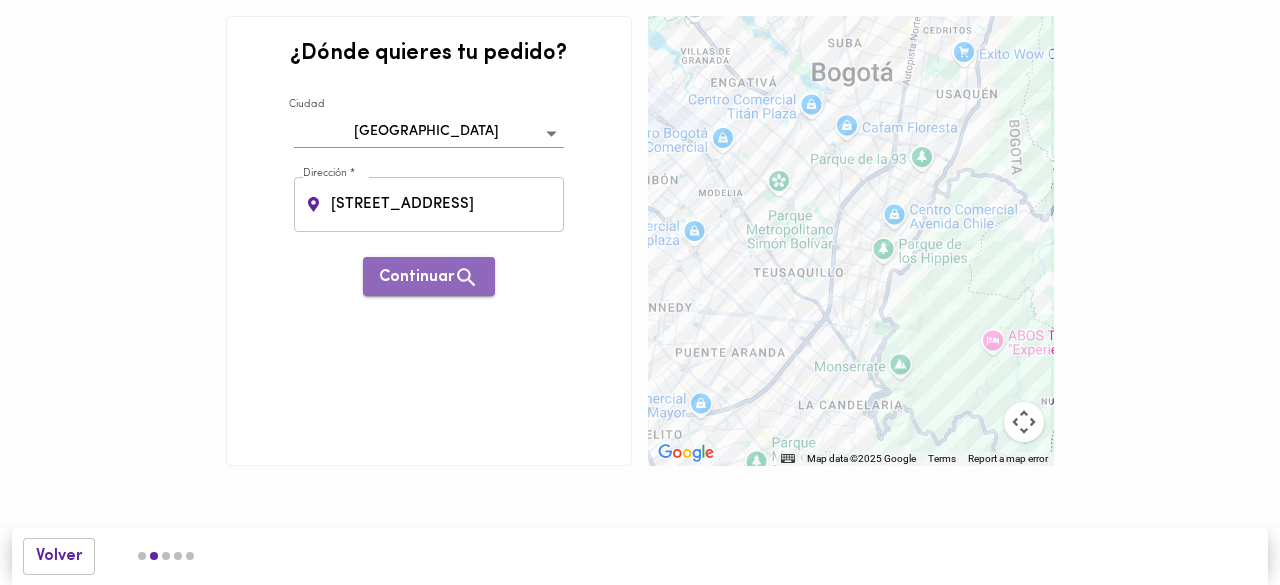 click on "Continuar" at bounding box center [429, 276] 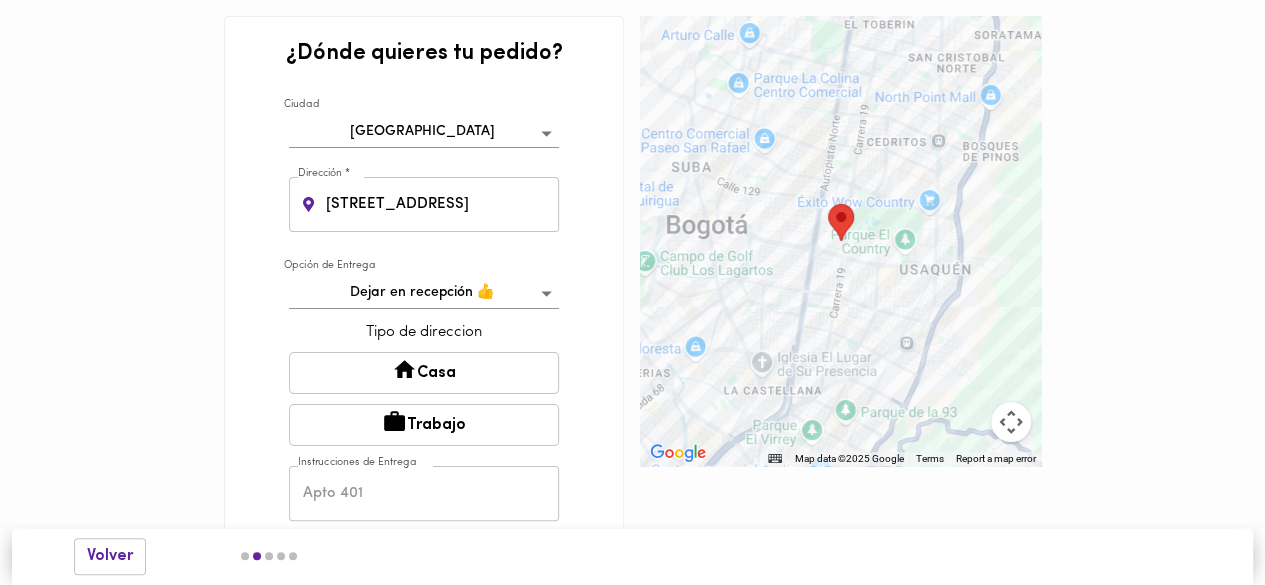 click on "Casa" at bounding box center (424, 373) 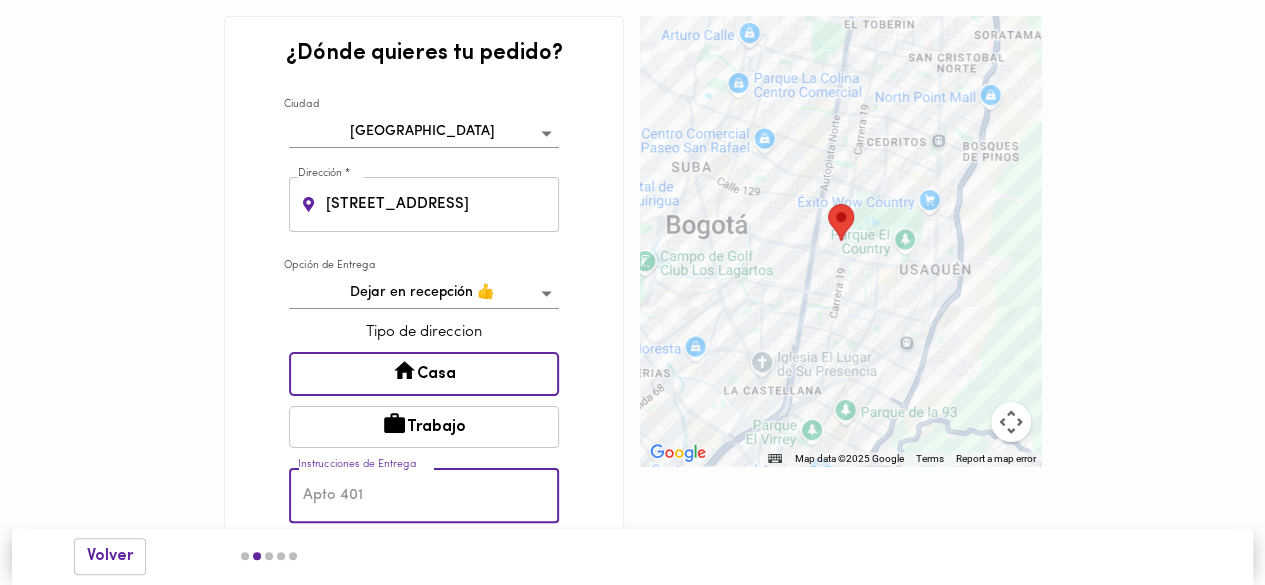 click at bounding box center (424, 495) 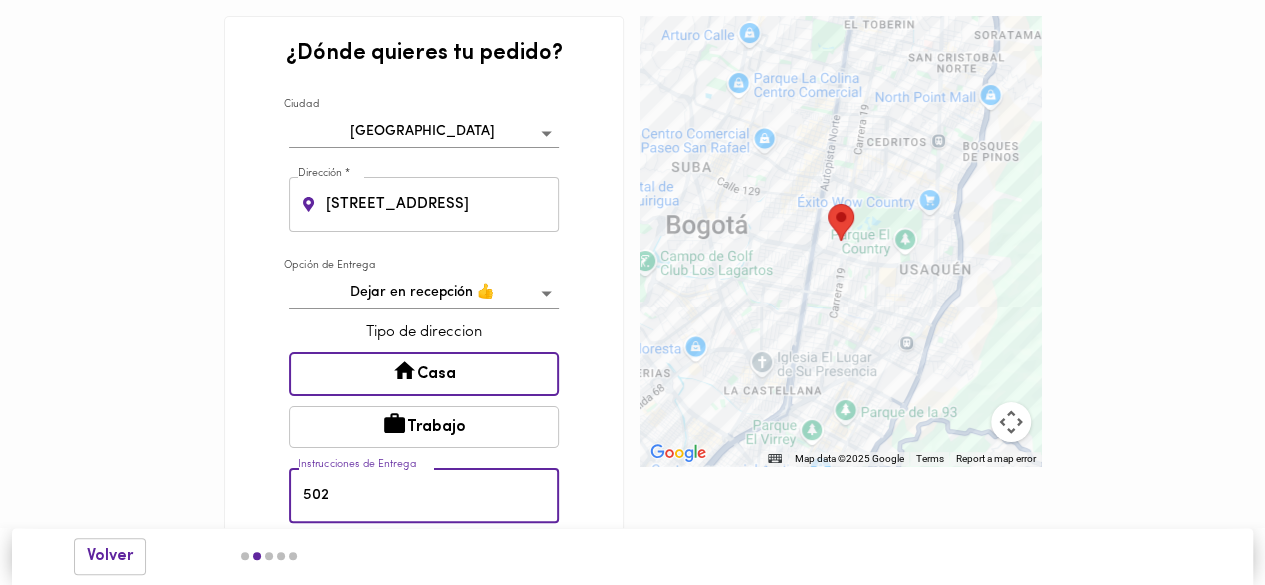 scroll, scrollTop: 60, scrollLeft: 0, axis: vertical 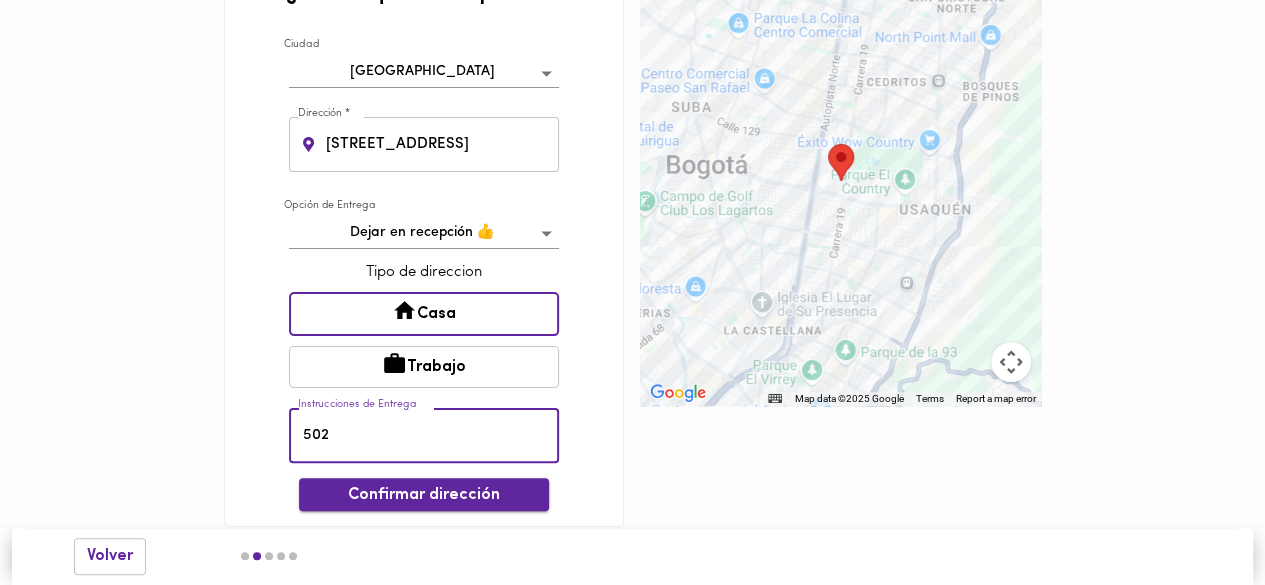 type on "502" 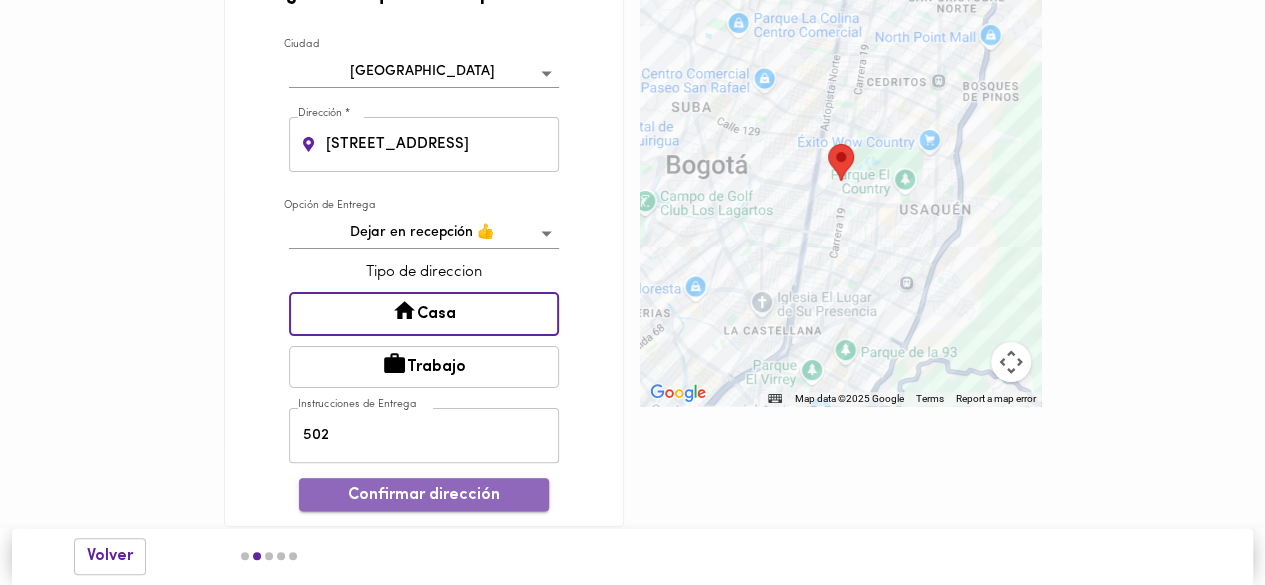 click on "Confirmar dirección" at bounding box center [424, 495] 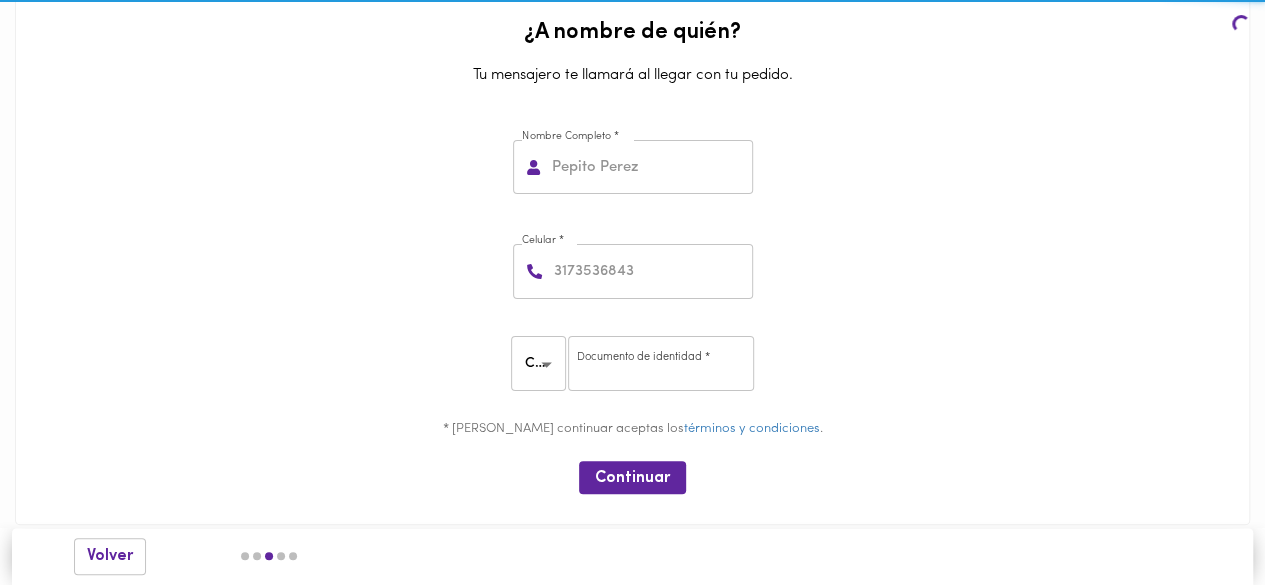 scroll, scrollTop: 18, scrollLeft: 0, axis: vertical 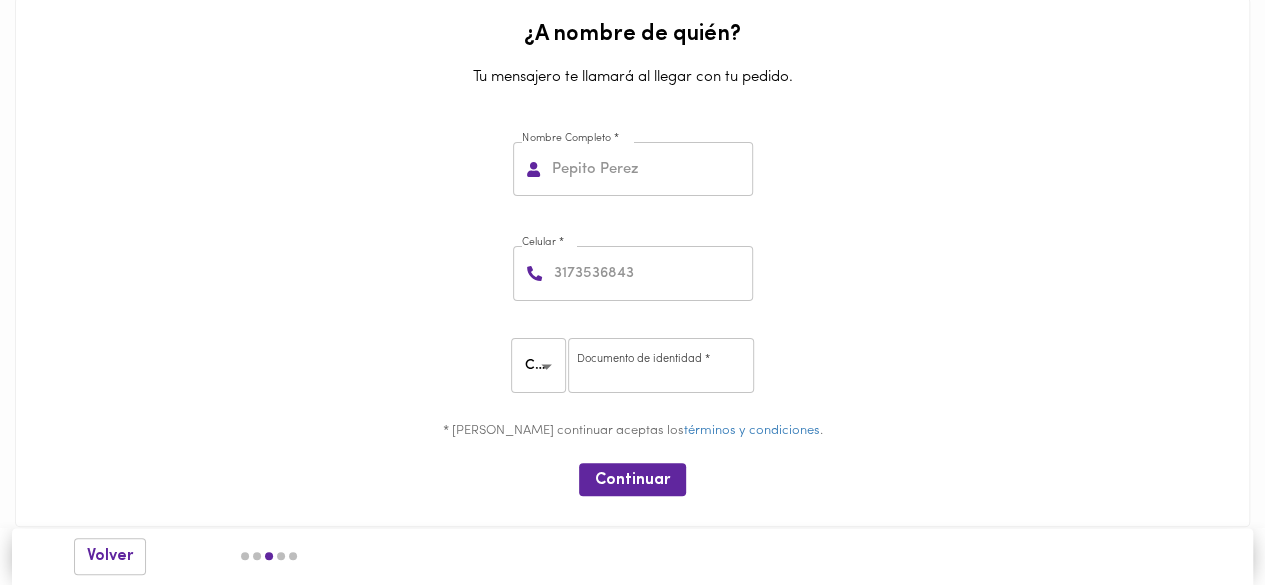 click at bounding box center [650, 169] 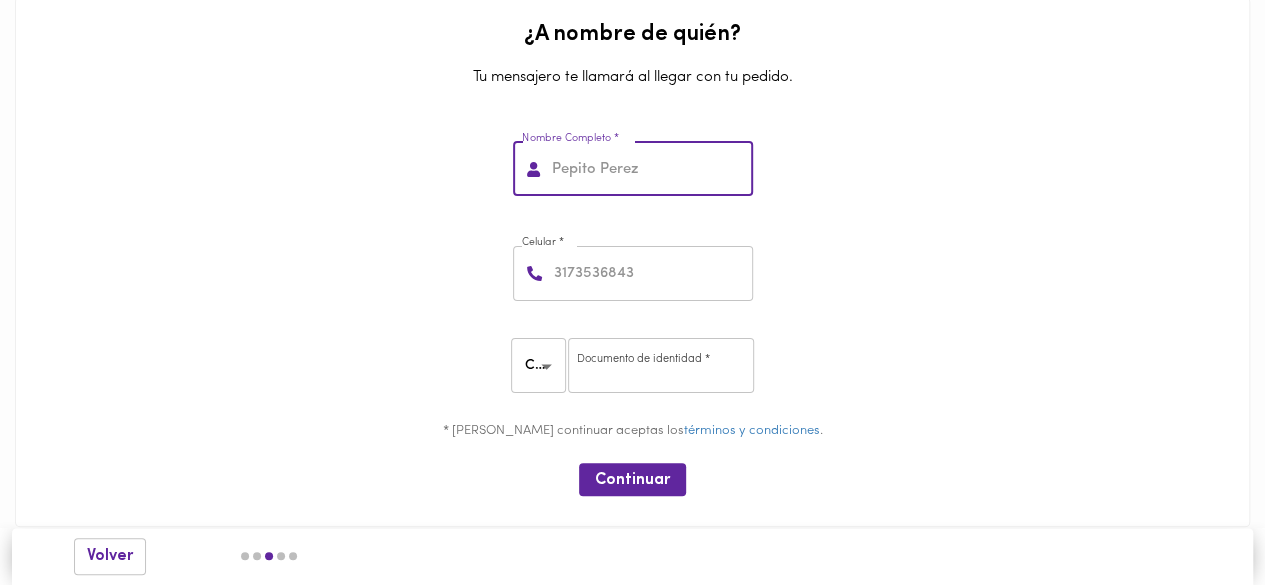 type on "[PERSON_NAME]" 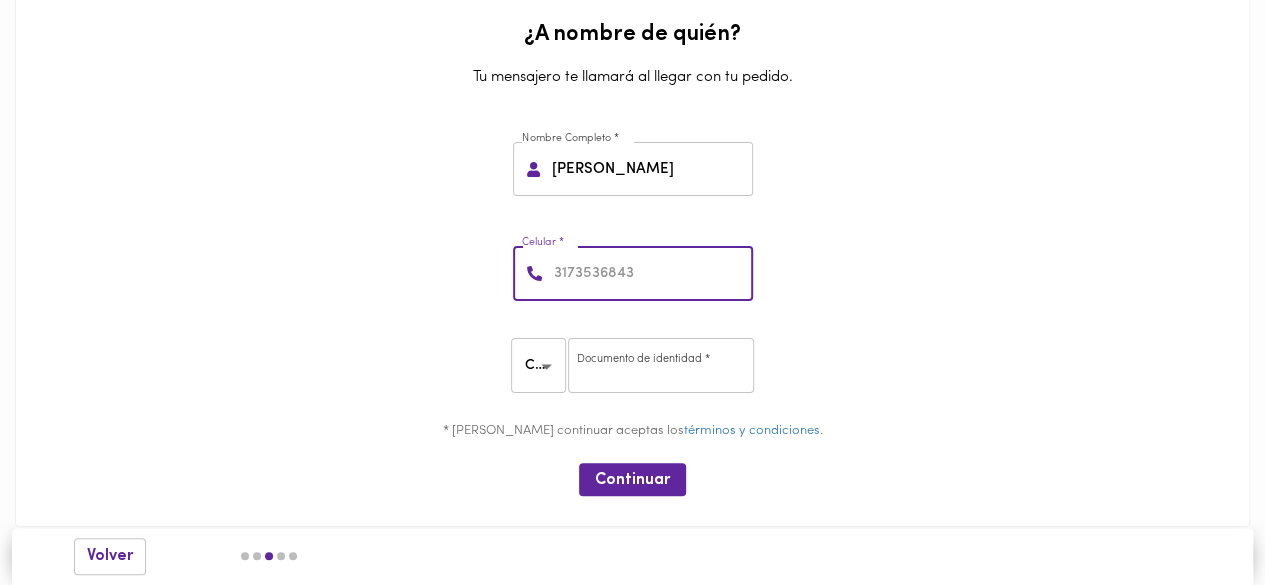 click at bounding box center [651, 273] 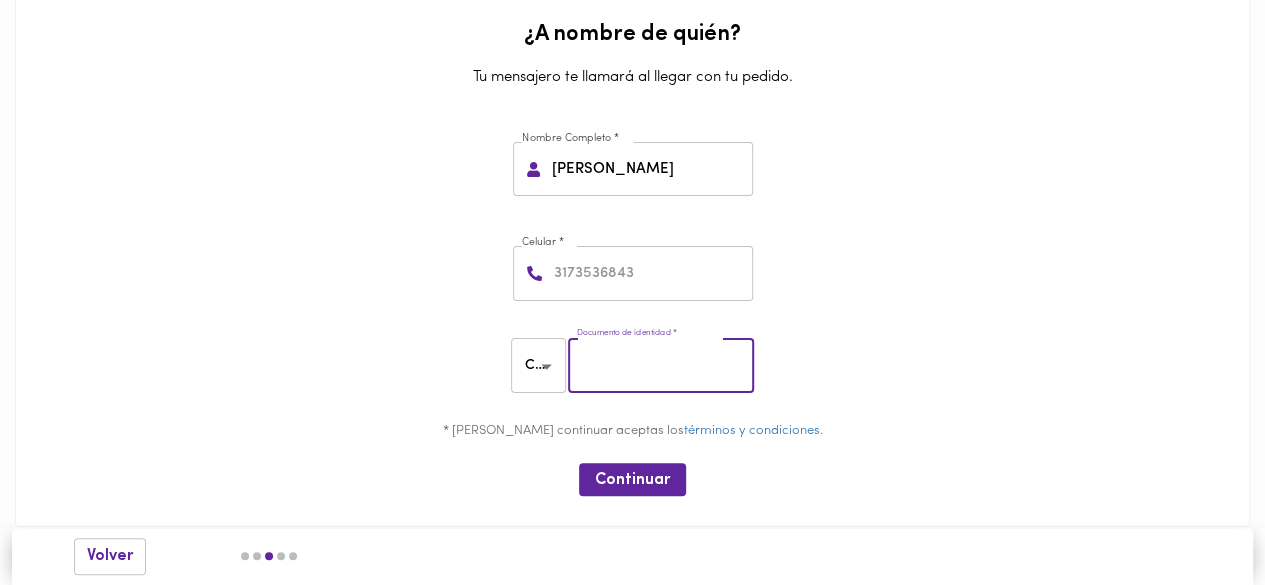 click at bounding box center [661, 365] 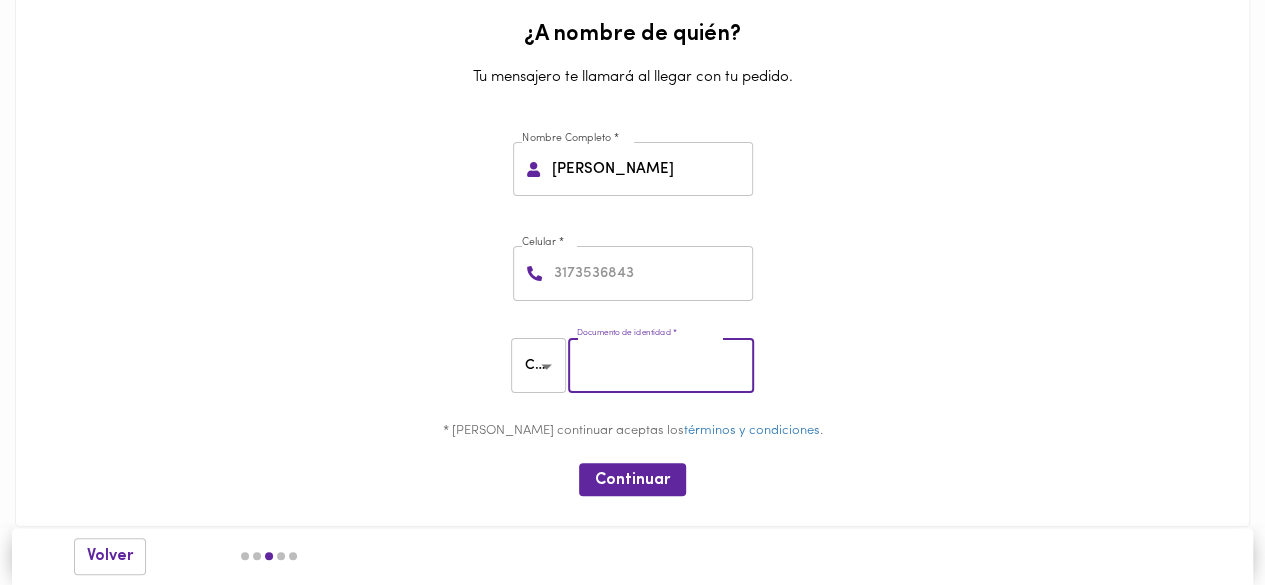 click on "* Al continuar aceptas los  términos y condiciones ." at bounding box center (632, 434) 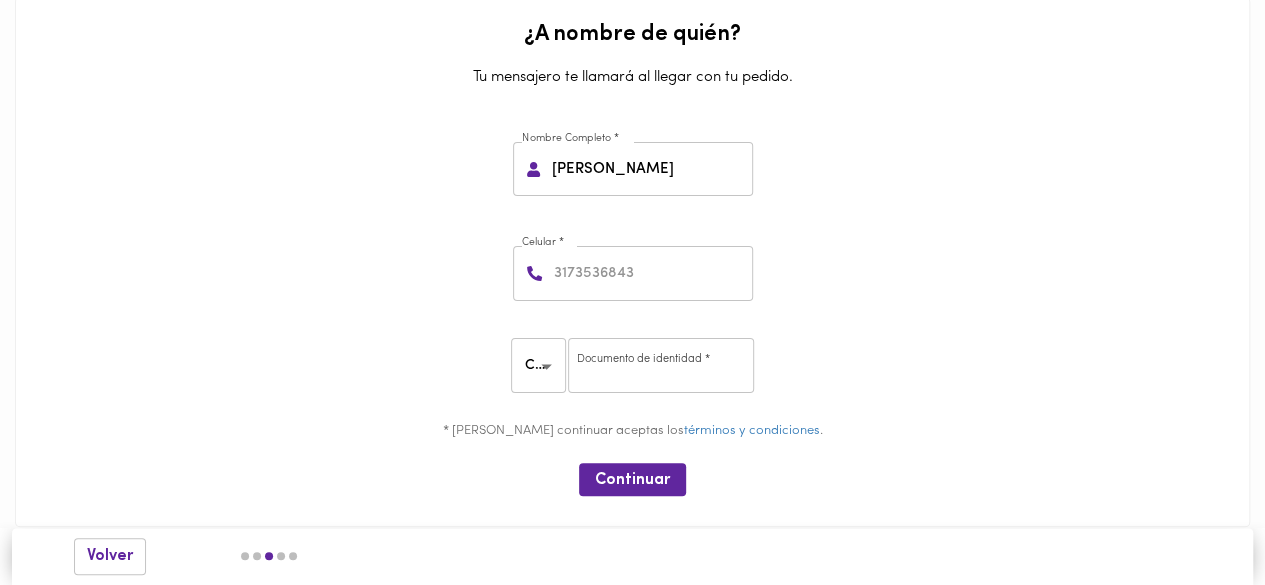 click at bounding box center (661, 365) 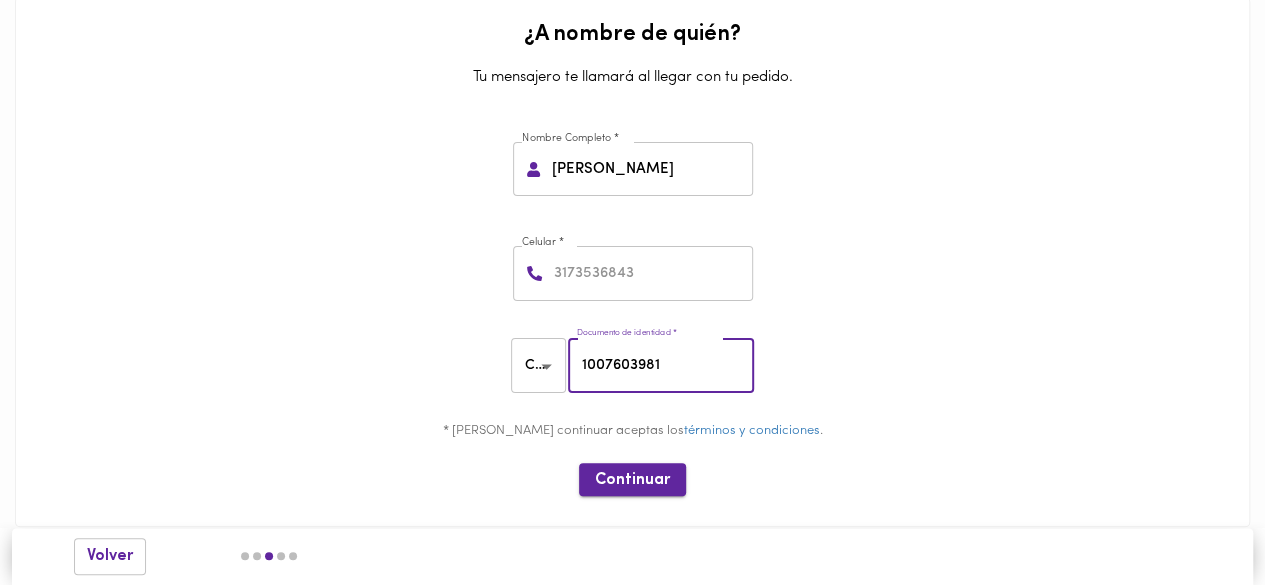 type on "1007603981" 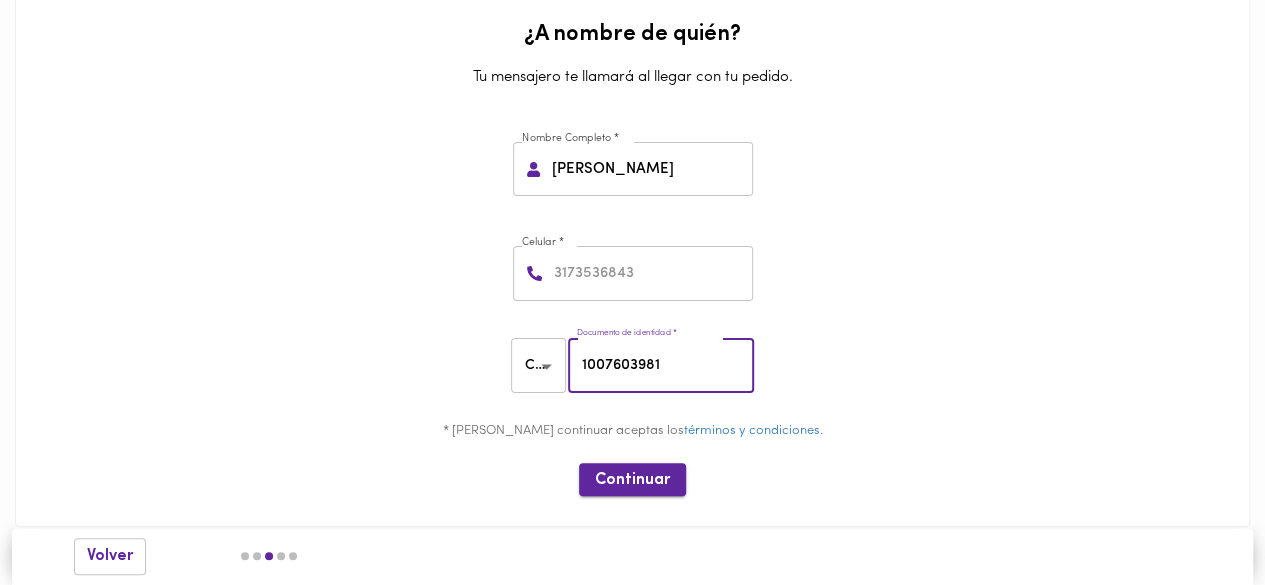 click on "Continuar" at bounding box center [632, 480] 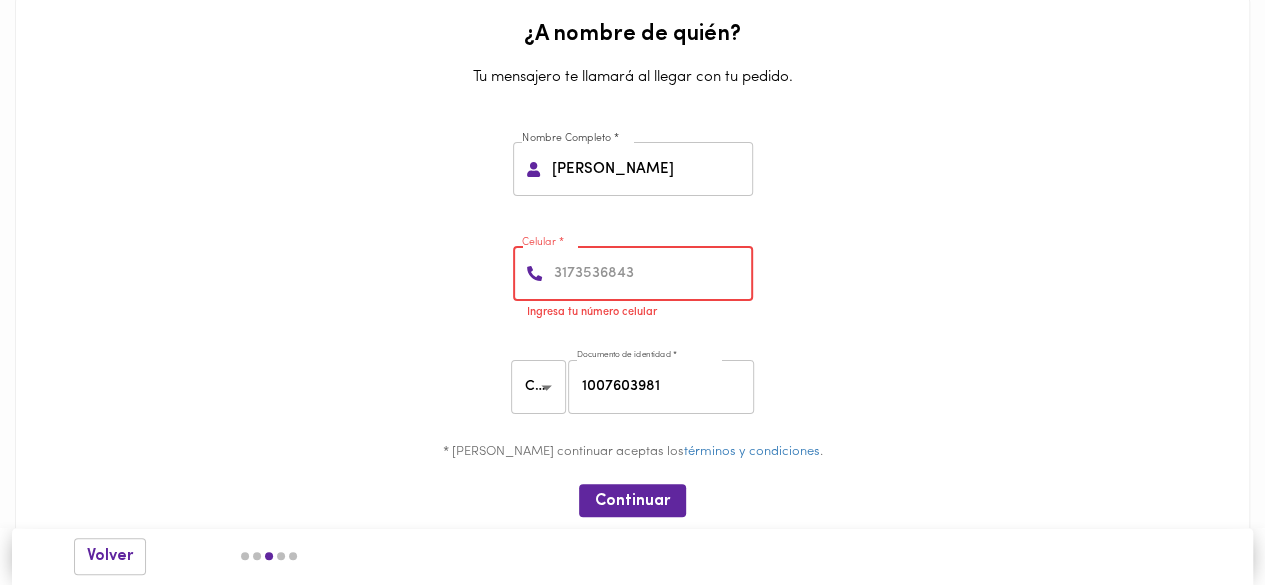 click at bounding box center (651, 273) 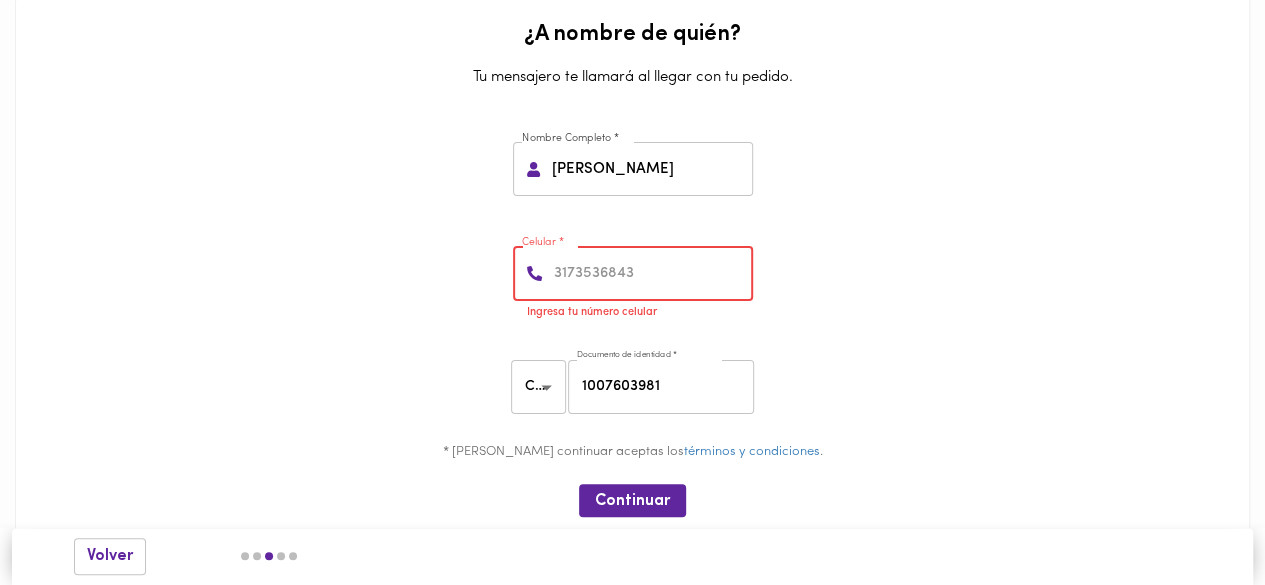 click at bounding box center (651, 273) 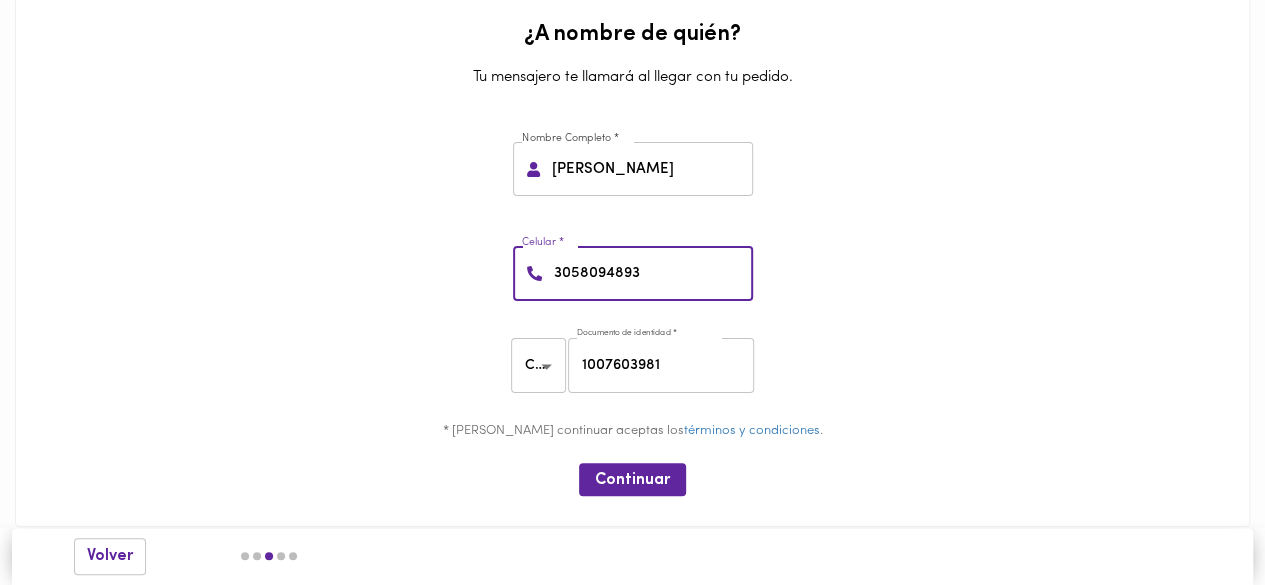type on "3058094893" 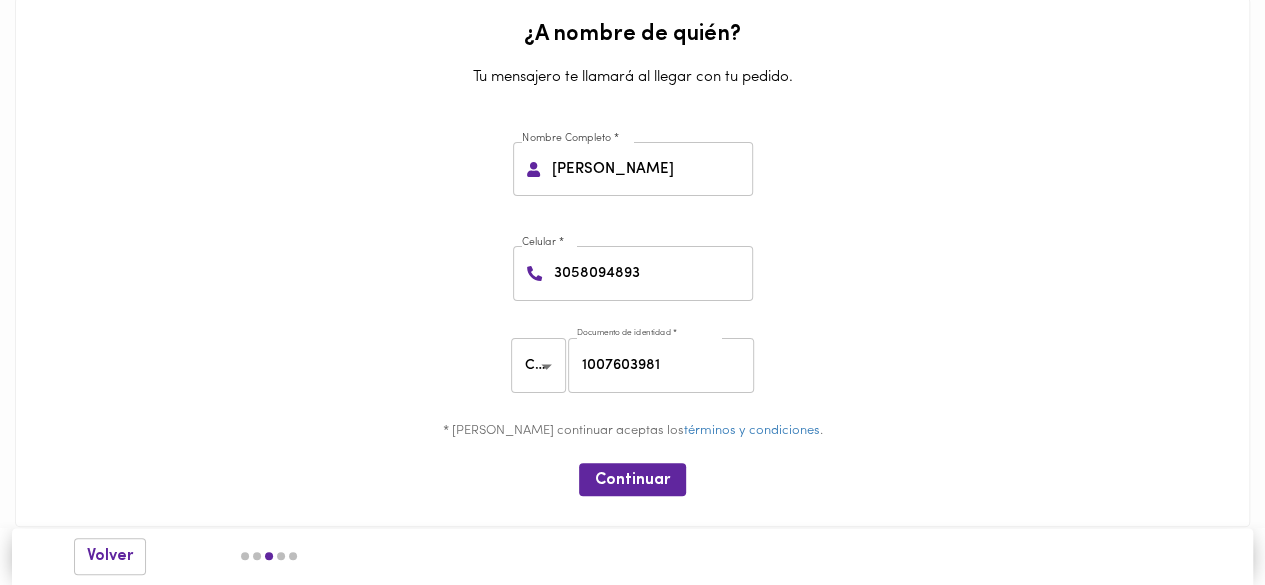 click on "Continuar" at bounding box center (632, 479) 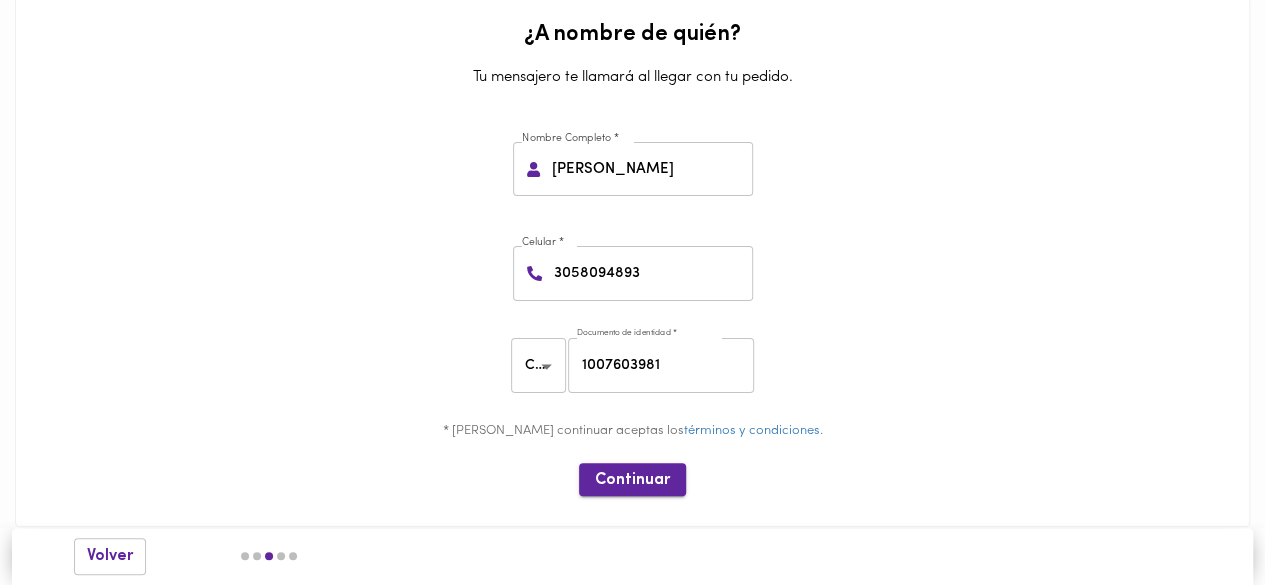 click on "Continuar" at bounding box center (632, 480) 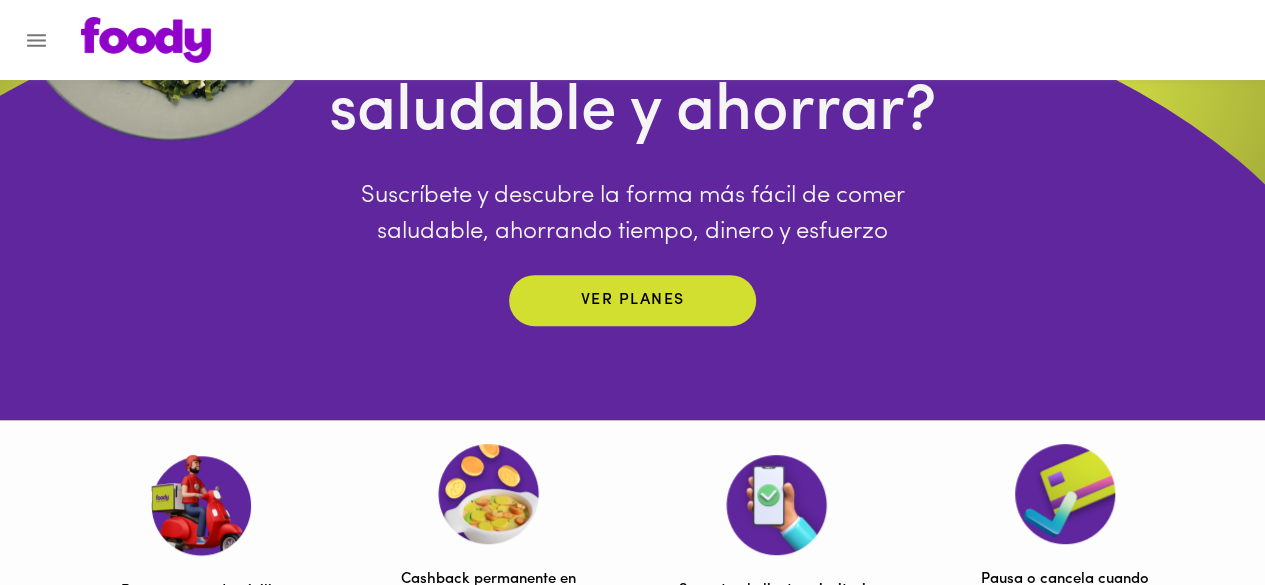 scroll, scrollTop: 299, scrollLeft: 0, axis: vertical 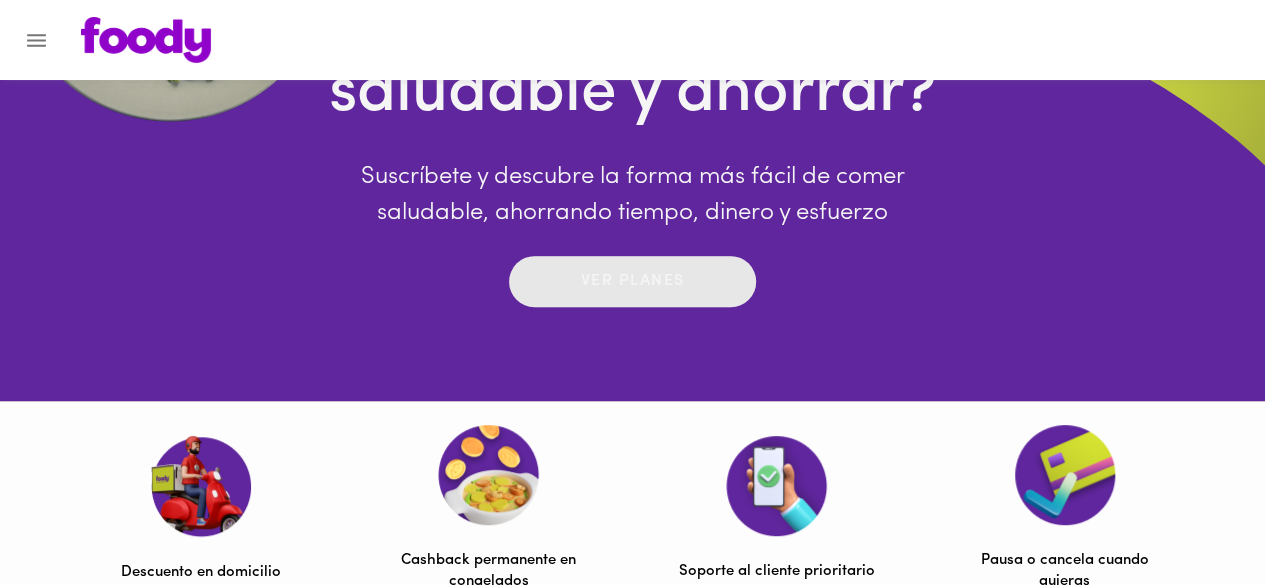 drag, startPoint x: 618, startPoint y: 288, endPoint x: 538, endPoint y: 296, distance: 80.399 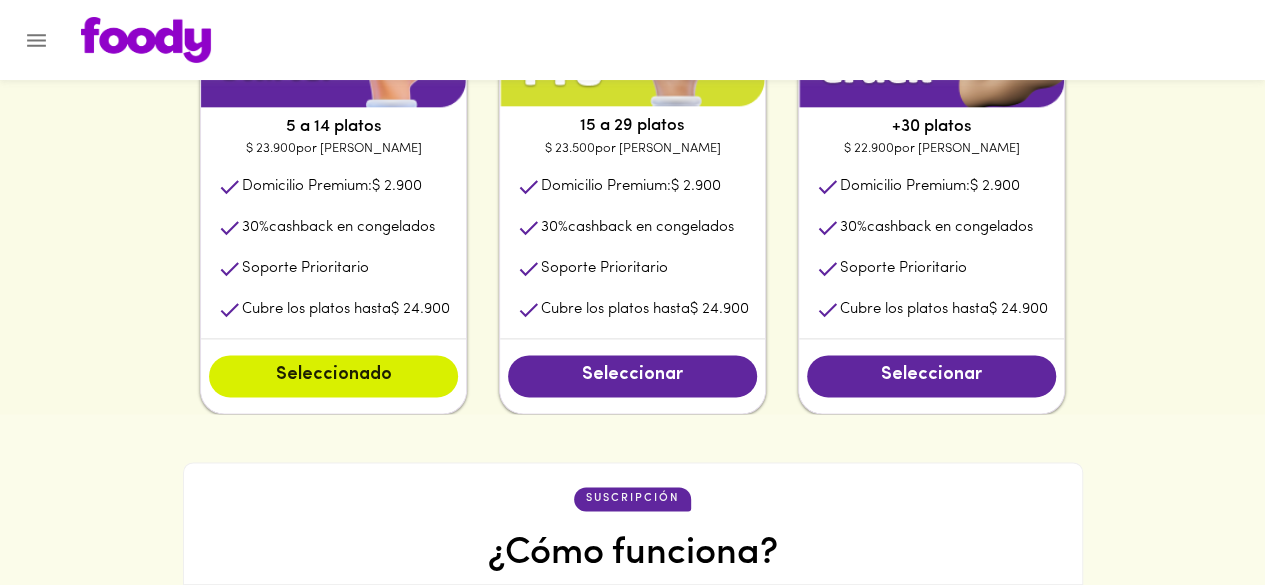 scroll, scrollTop: 1124, scrollLeft: 0, axis: vertical 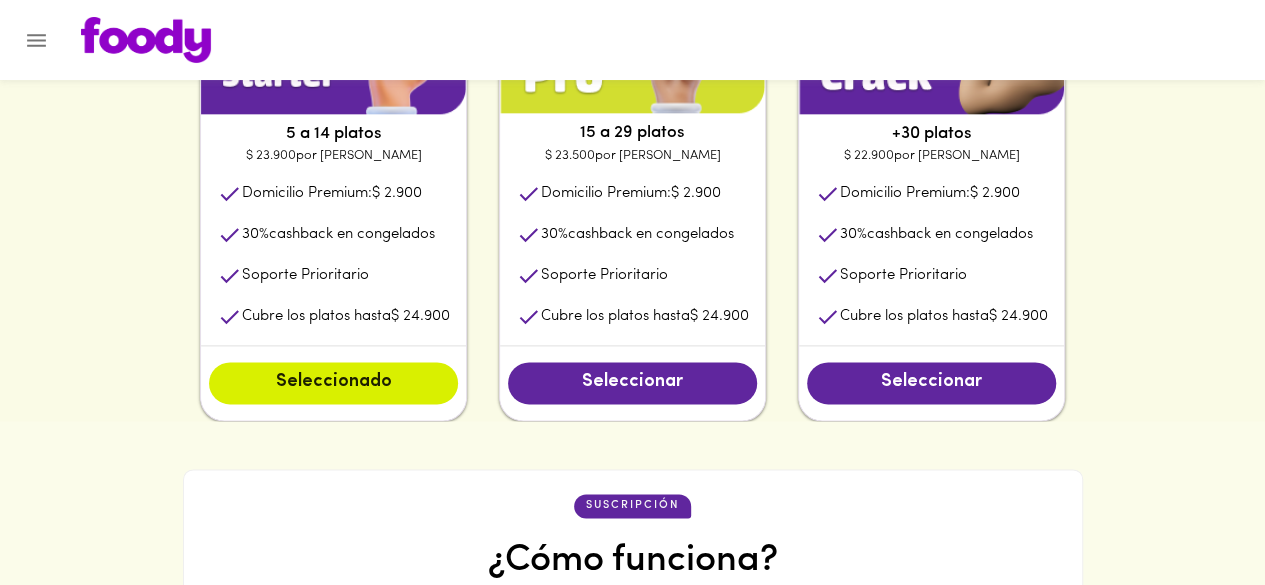 type 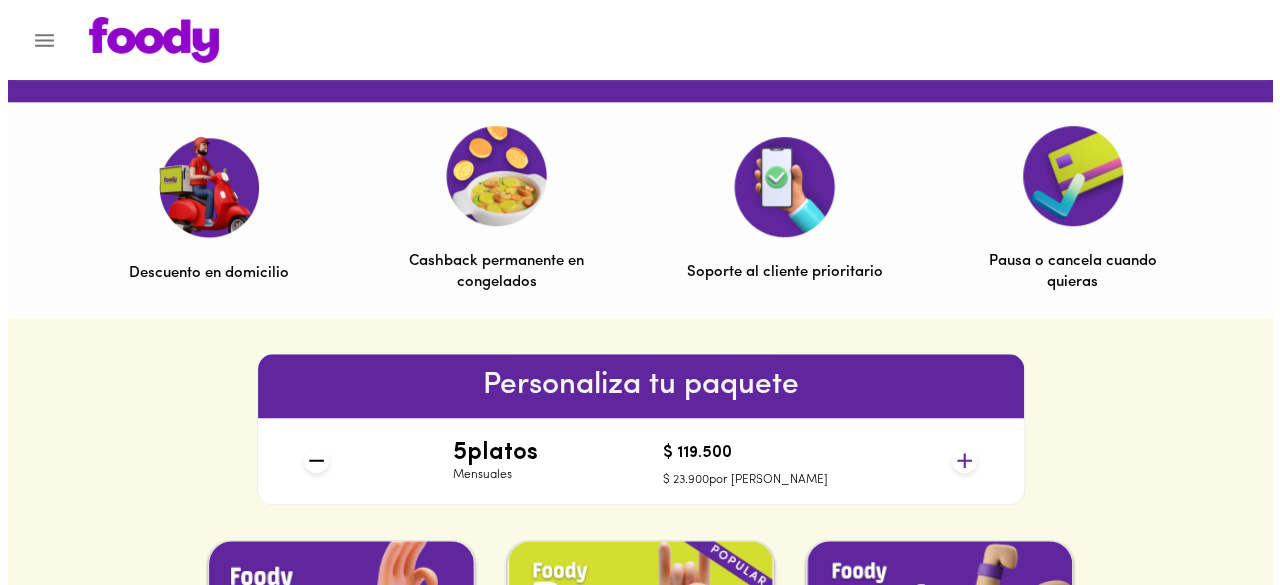 scroll, scrollTop: 600, scrollLeft: 0, axis: vertical 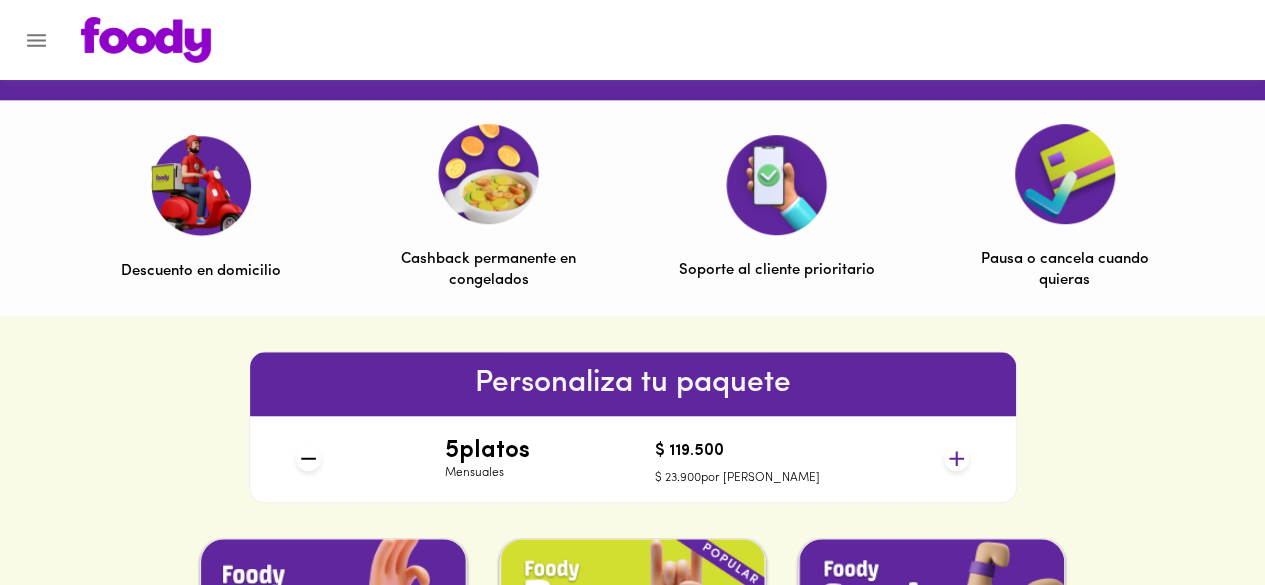 click at bounding box center (36, 40) 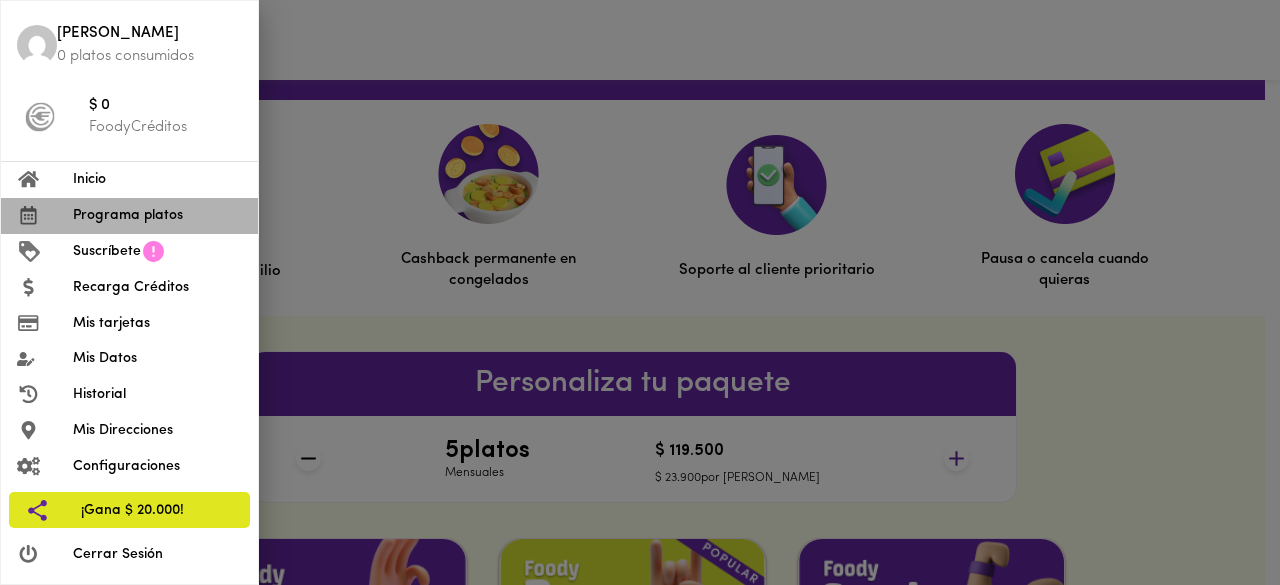 click on "Programa platos" at bounding box center [129, 216] 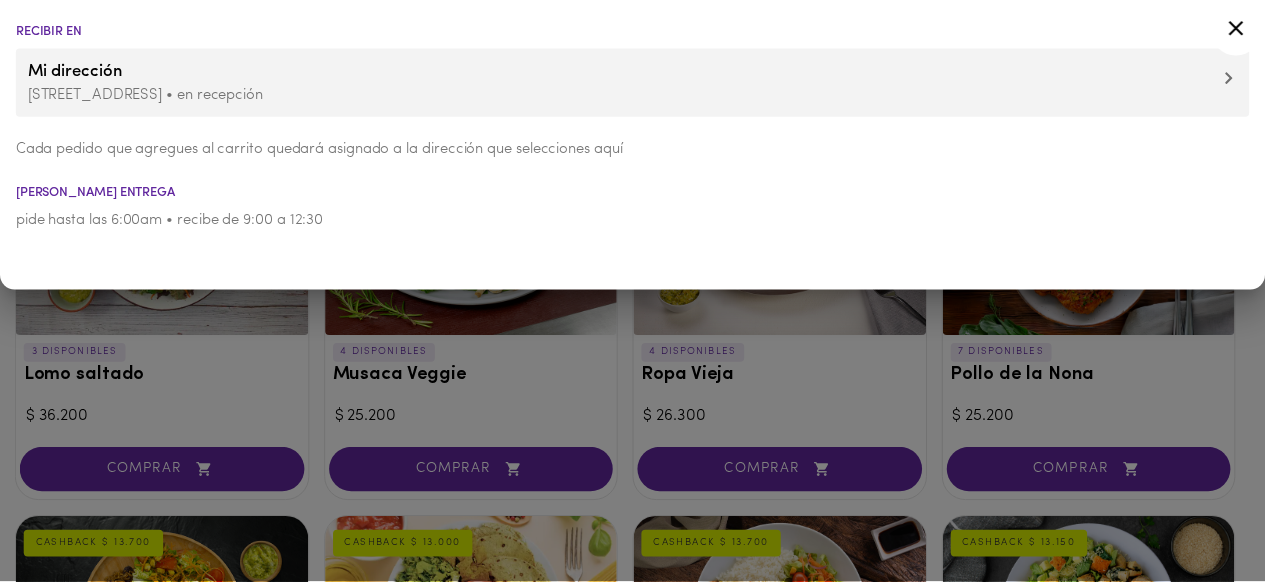 scroll, scrollTop: 0, scrollLeft: 0, axis: both 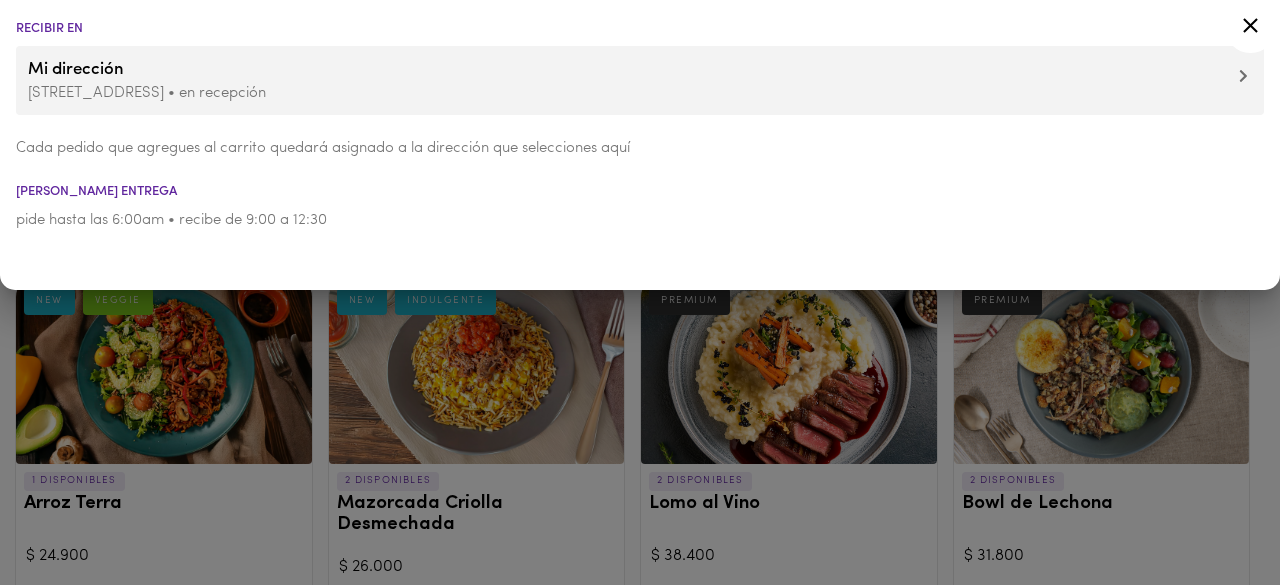 click 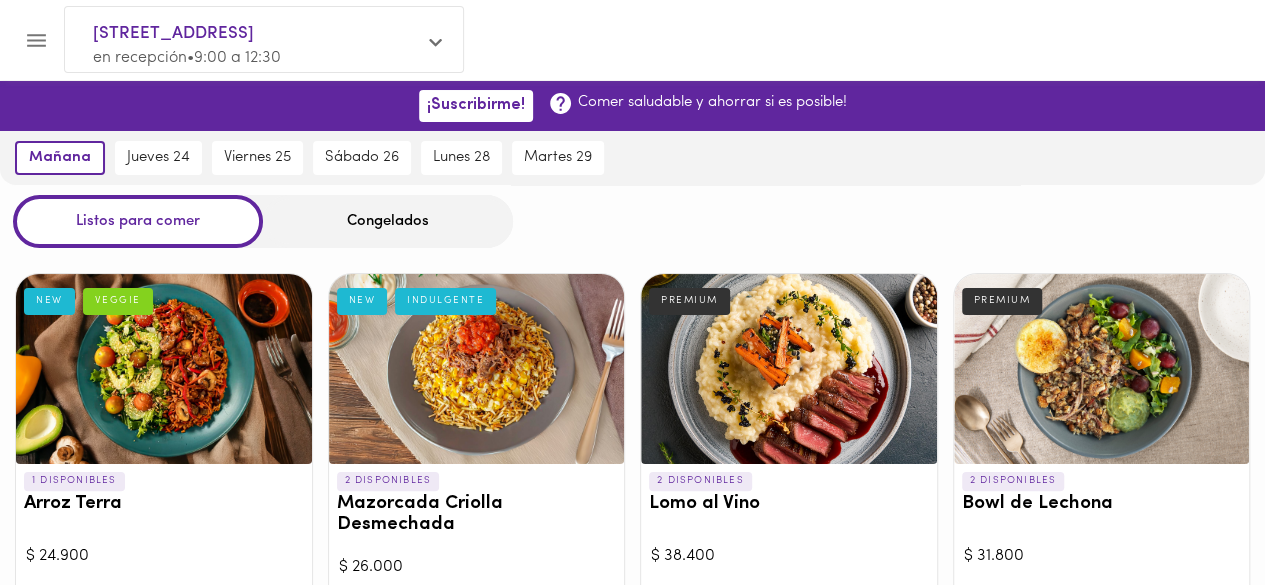 click on "Congelados" at bounding box center [388, 221] 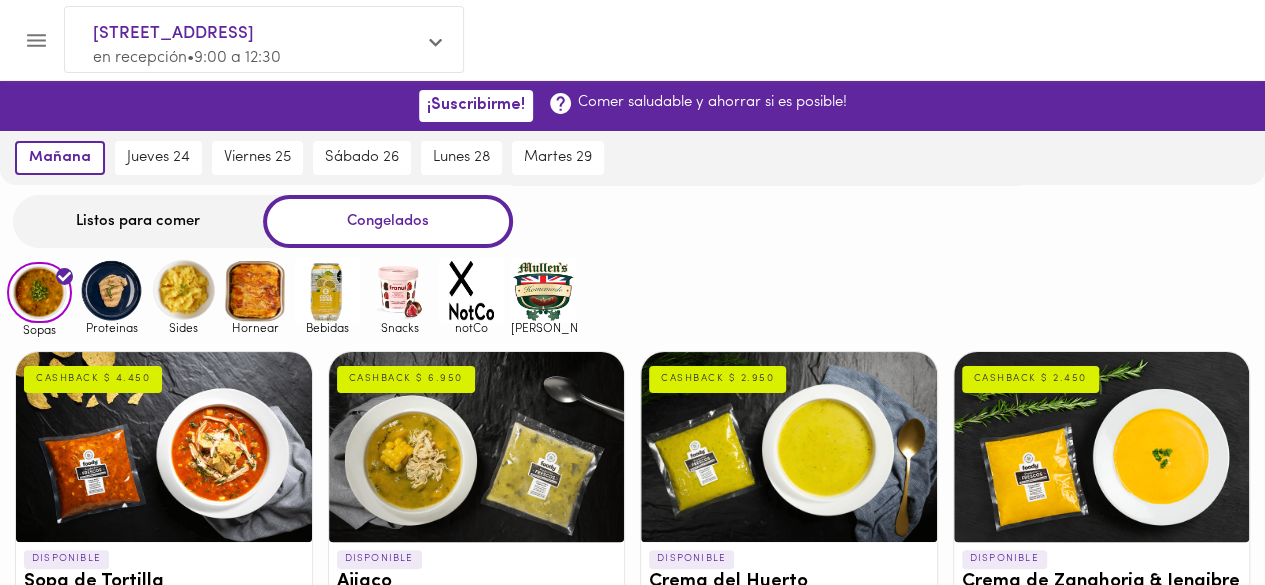 click at bounding box center (111, 290) 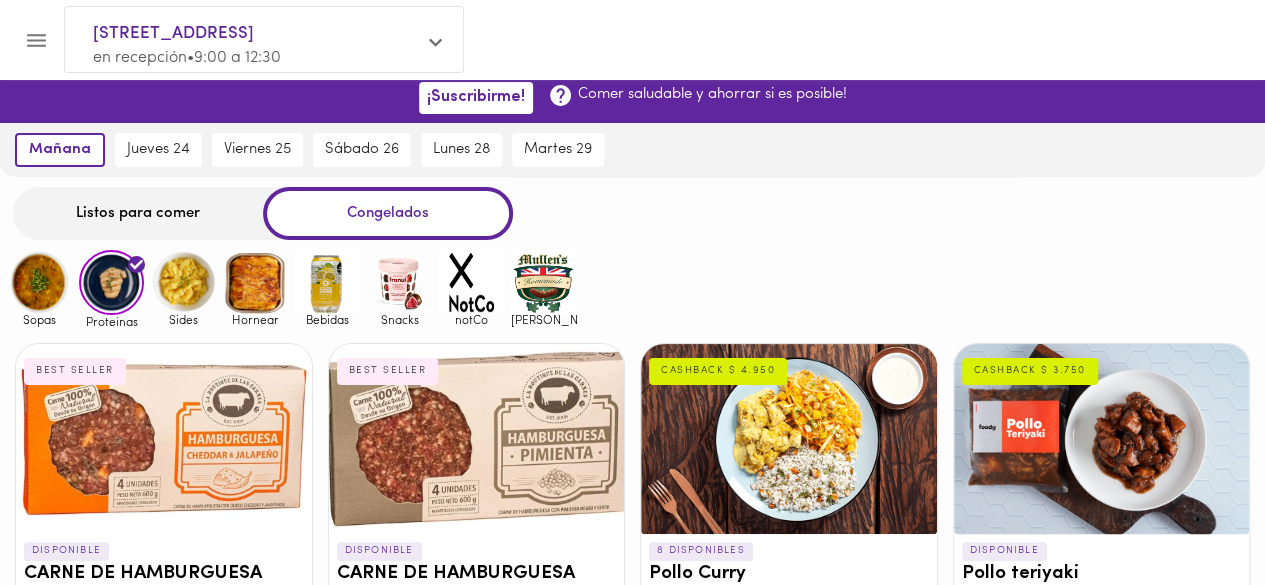 scroll, scrollTop: 0, scrollLeft: 0, axis: both 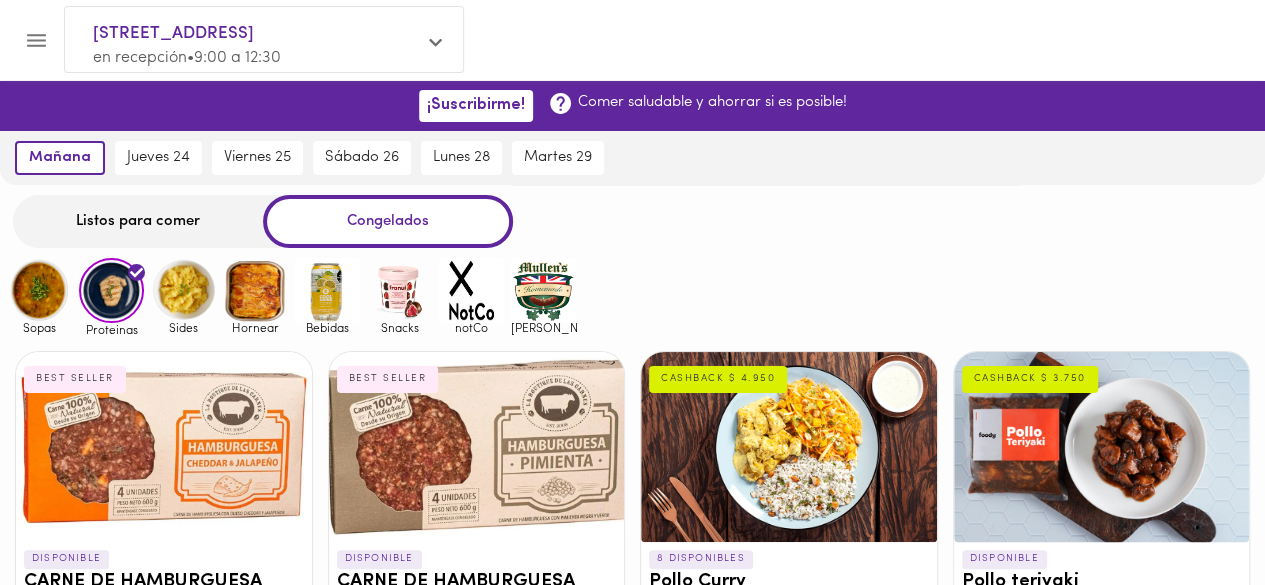 click at bounding box center [183, 290] 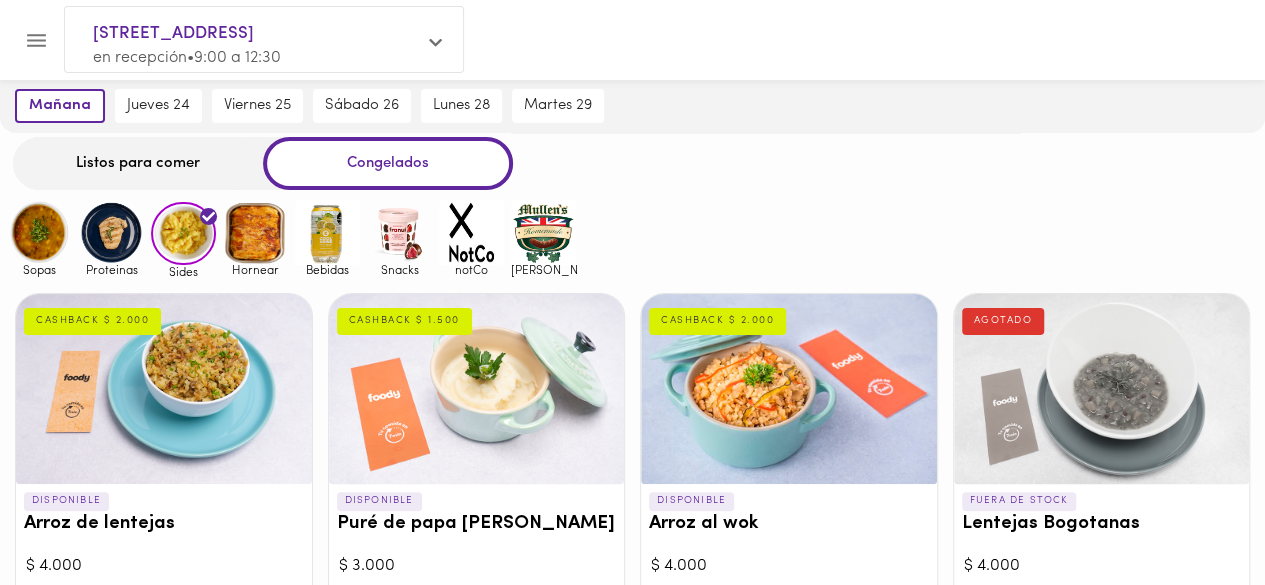 scroll, scrollTop: 54, scrollLeft: 0, axis: vertical 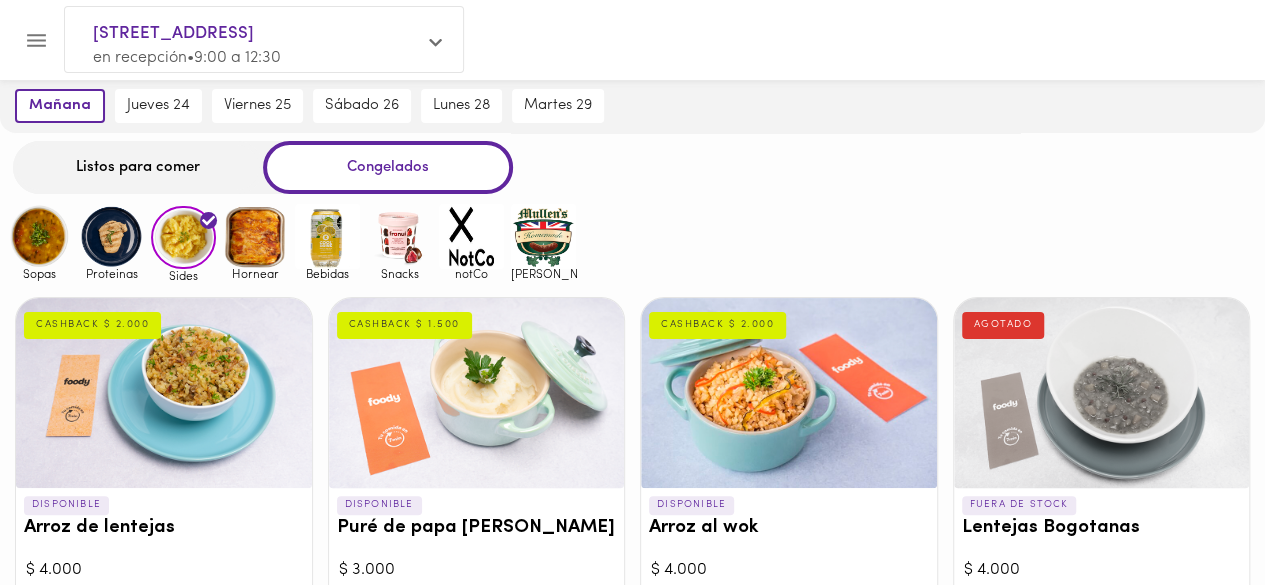click at bounding box center [255, 236] 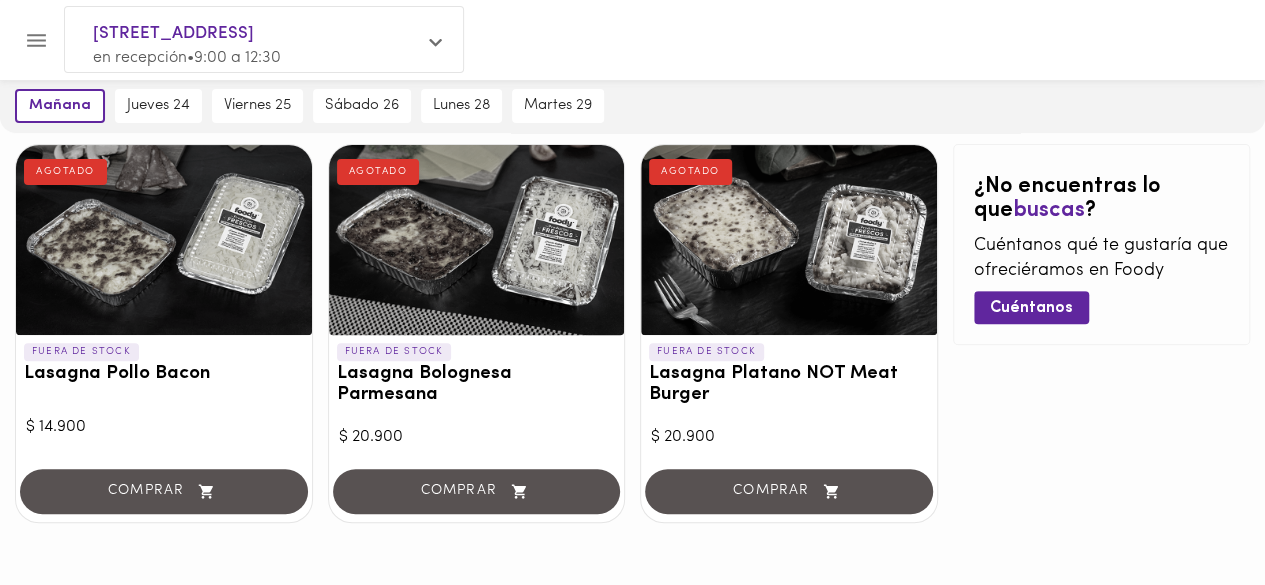 scroll, scrollTop: 282, scrollLeft: 0, axis: vertical 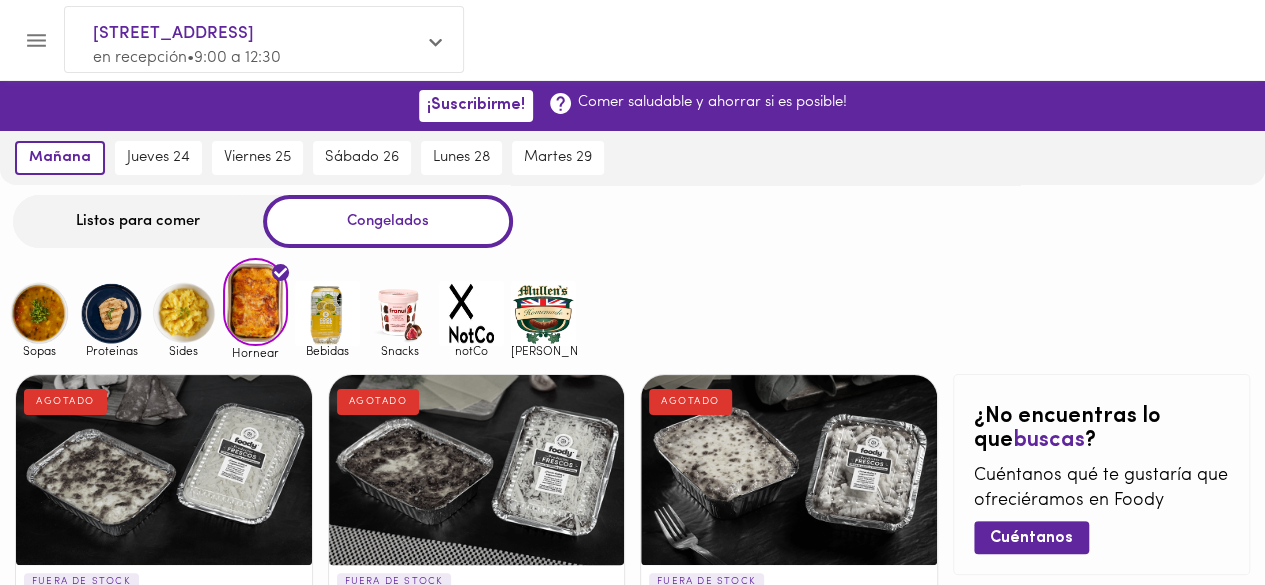 click at bounding box center [327, 313] 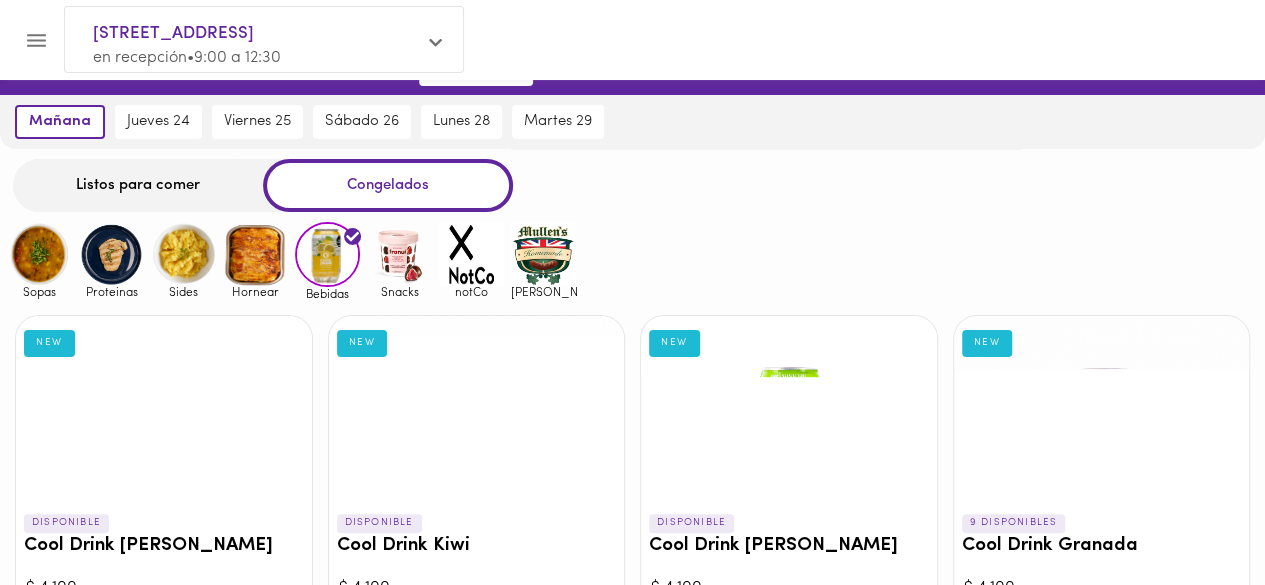 scroll, scrollTop: 0, scrollLeft: 0, axis: both 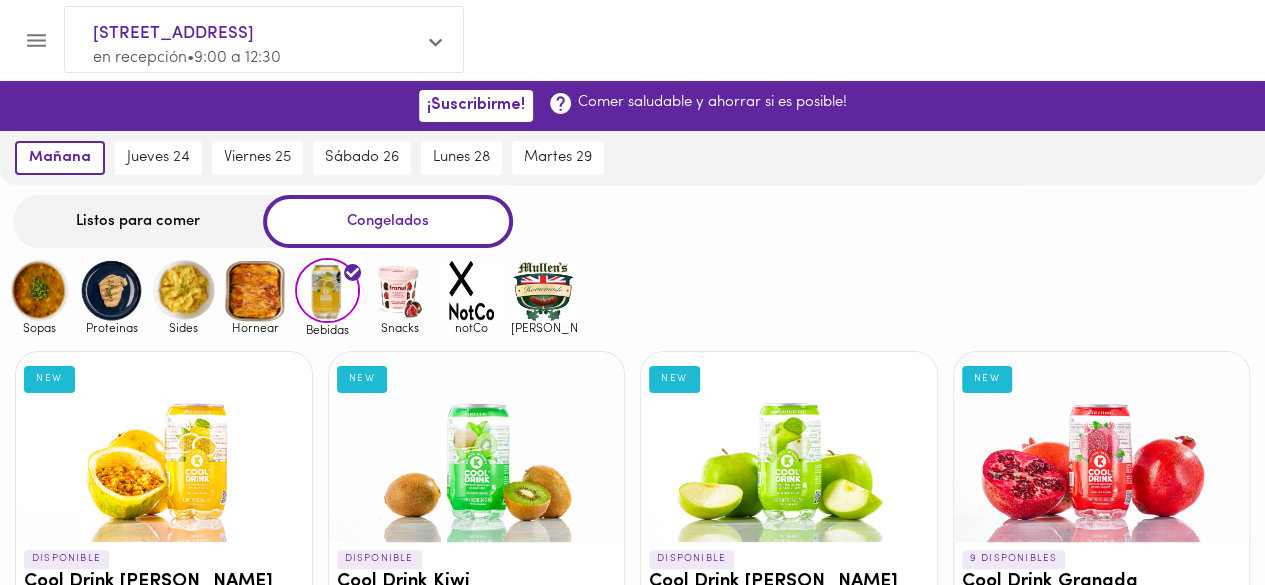 click at bounding box center [399, 290] 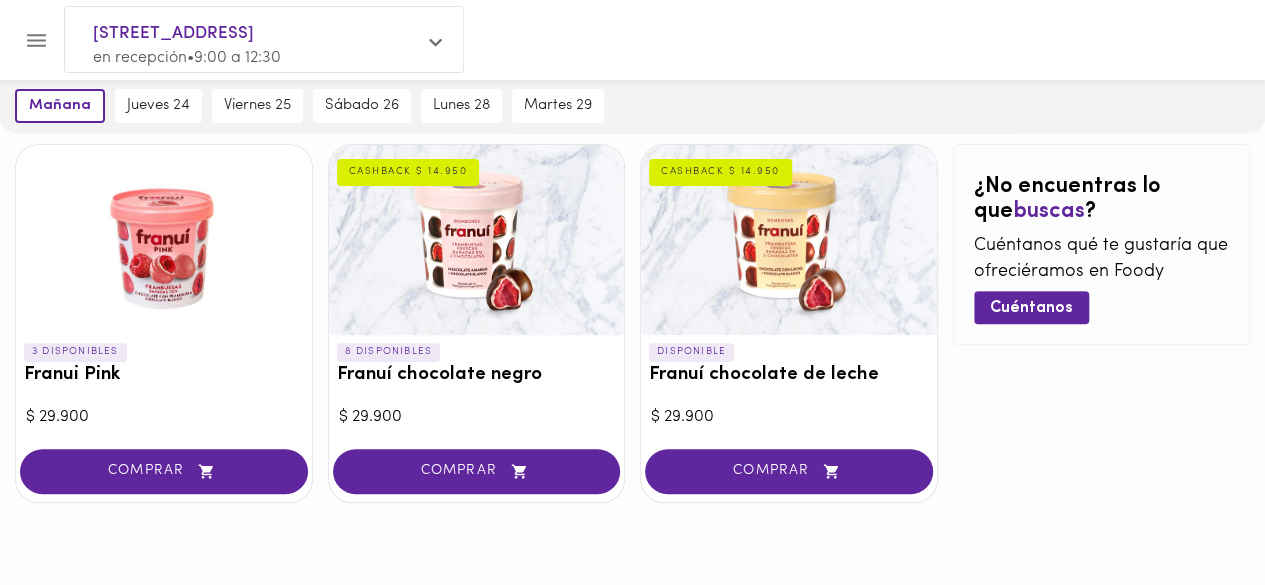 scroll, scrollTop: 238, scrollLeft: 0, axis: vertical 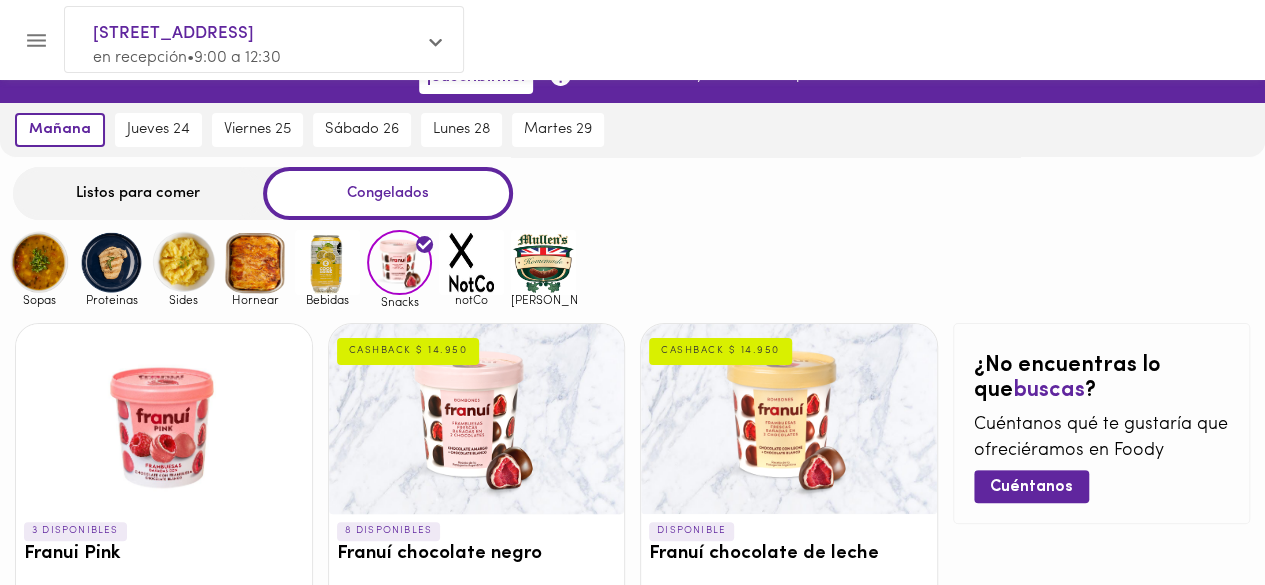 click at bounding box center (471, 262) 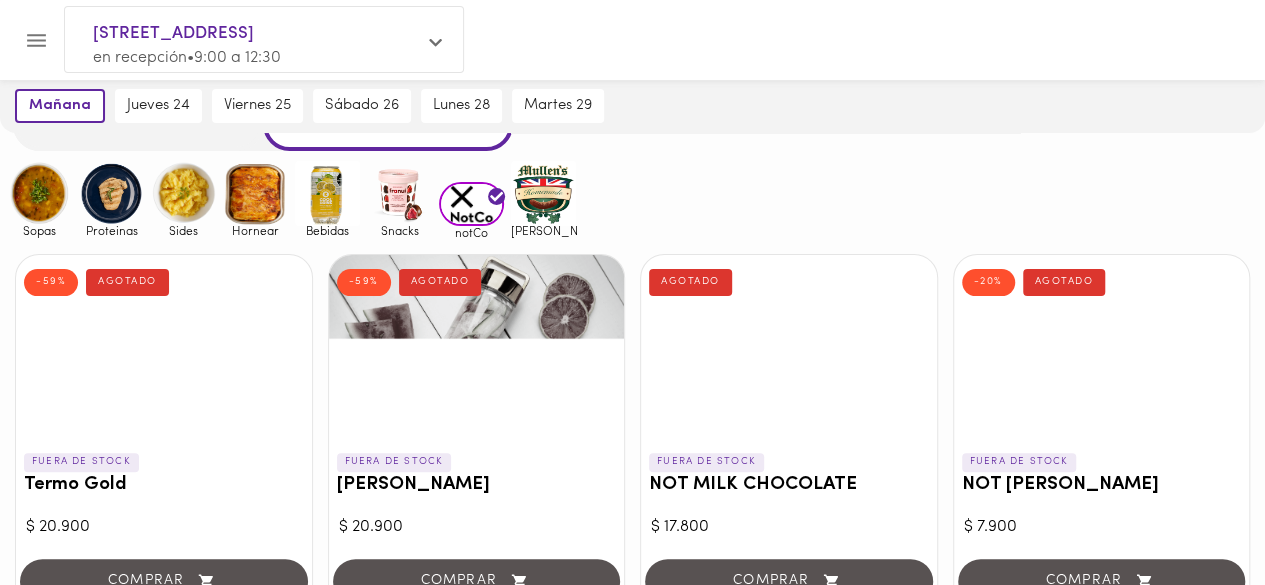 scroll, scrollTop: 94, scrollLeft: 0, axis: vertical 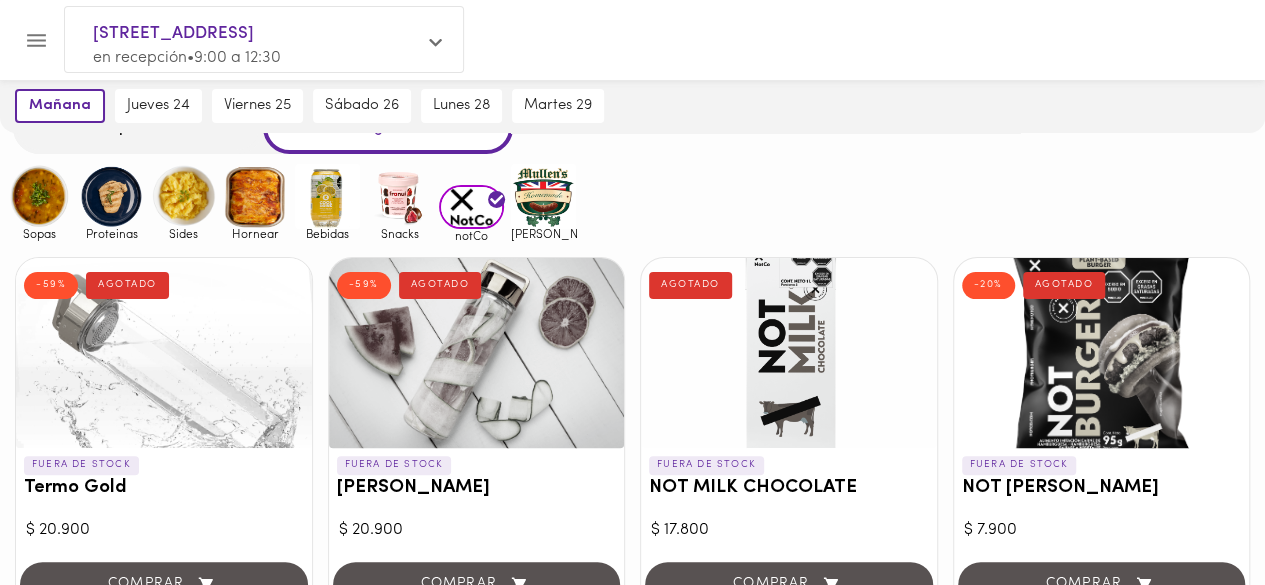 click at bounding box center [543, 196] 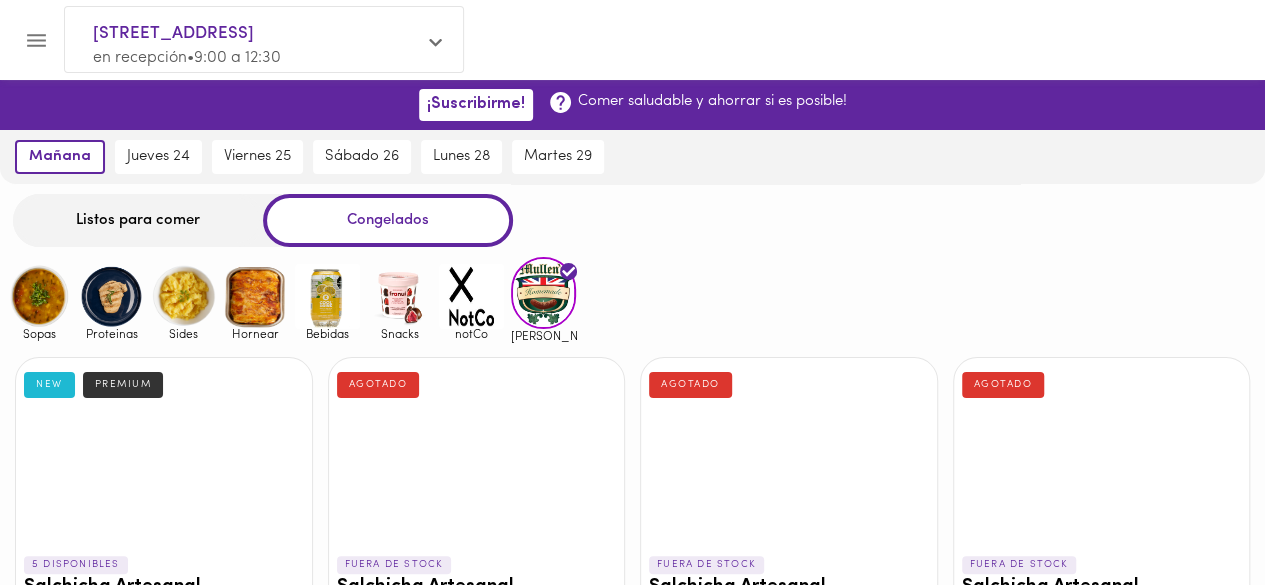 scroll, scrollTop: 0, scrollLeft: 0, axis: both 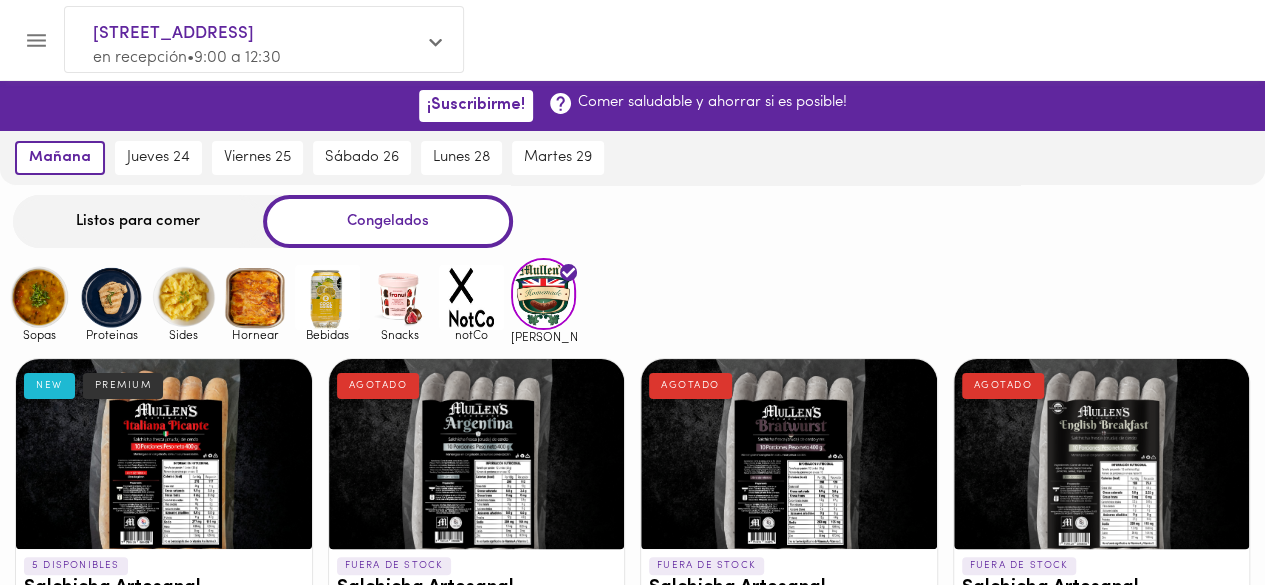 click at bounding box center (111, 297) 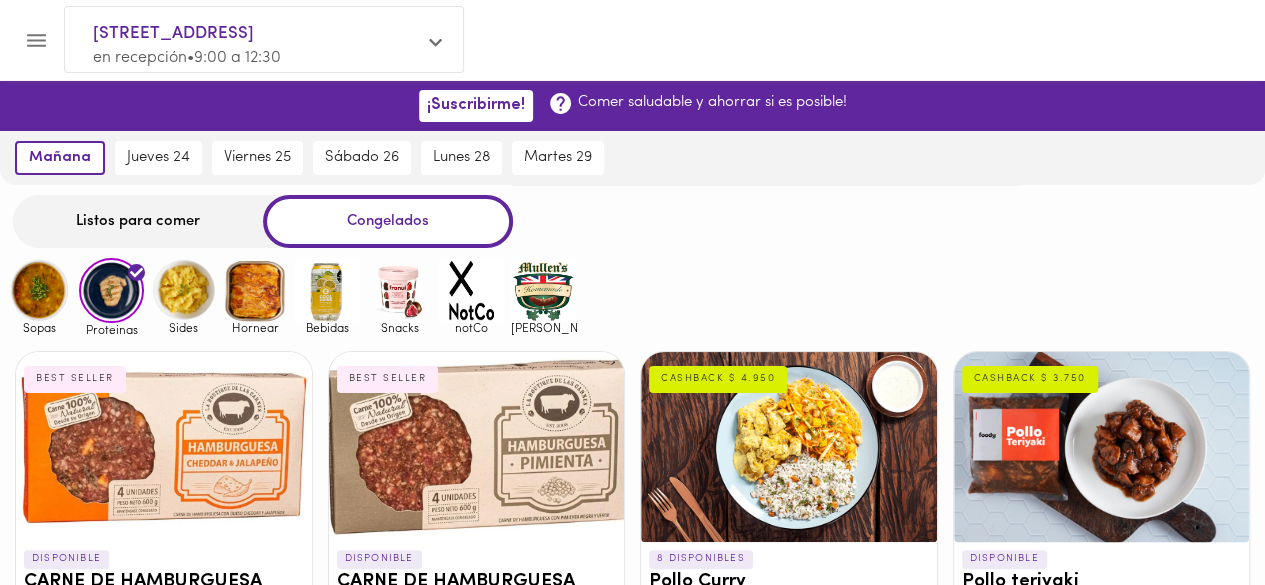 drag, startPoint x: 1262, startPoint y: 155, endPoint x: 1262, endPoint y: 393, distance: 238 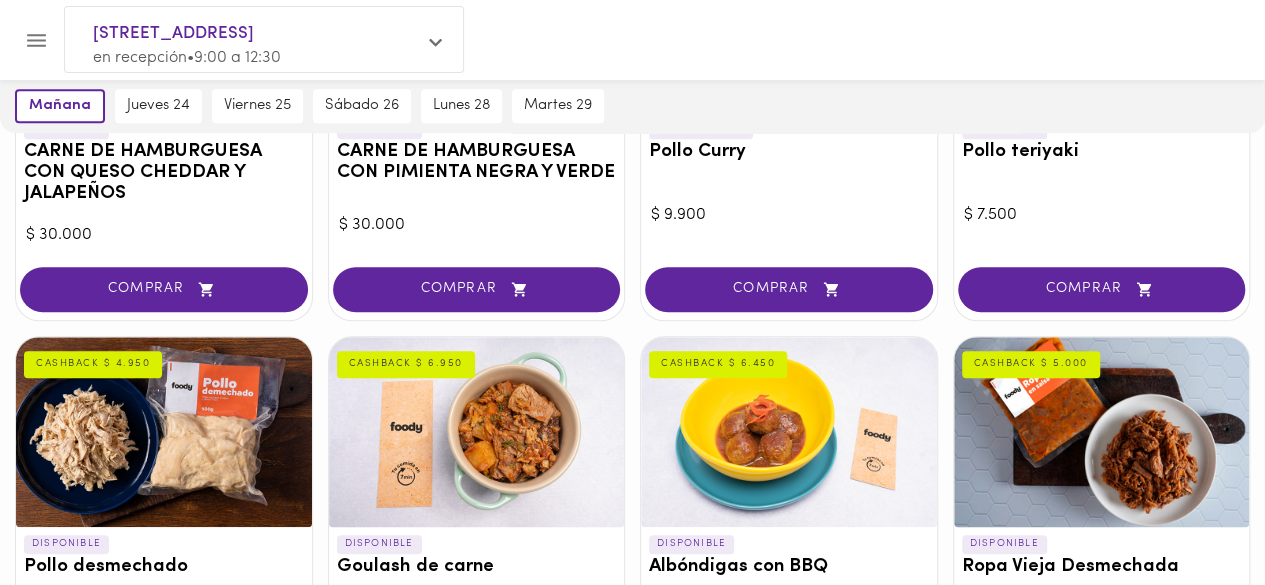 scroll, scrollTop: 426, scrollLeft: 0, axis: vertical 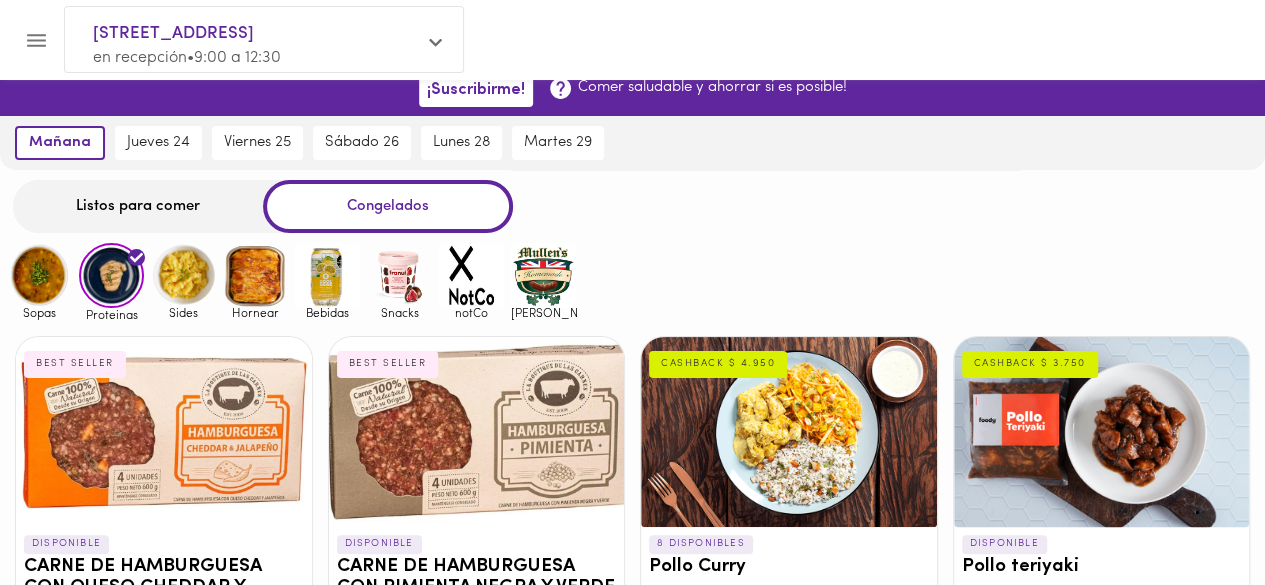click at bounding box center (183, 275) 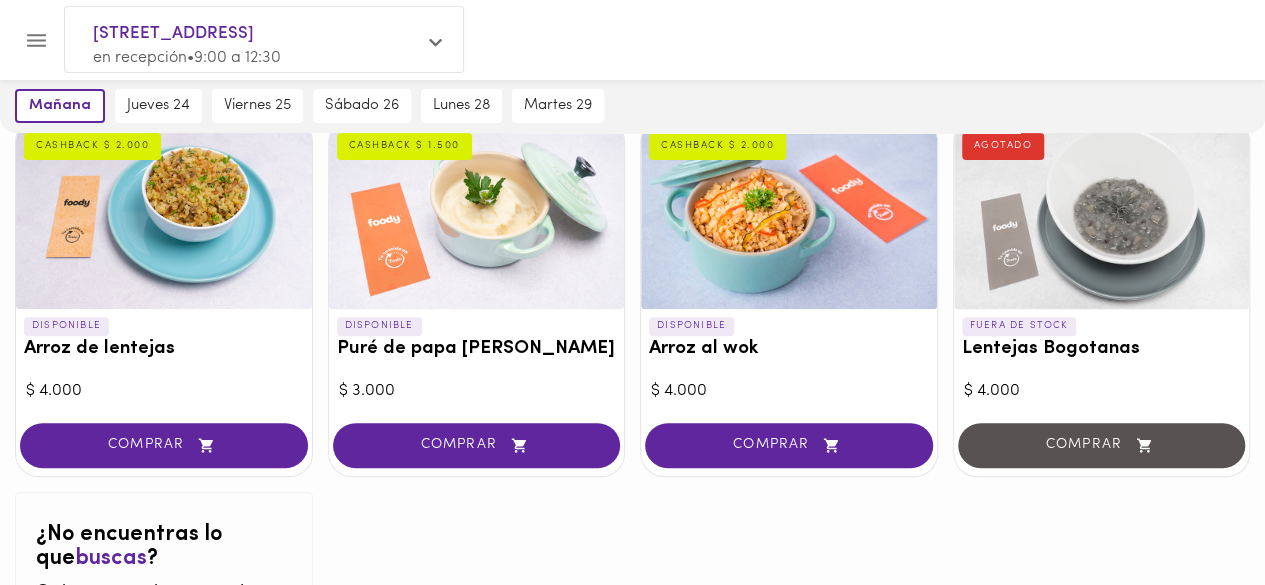scroll, scrollTop: 280, scrollLeft: 0, axis: vertical 